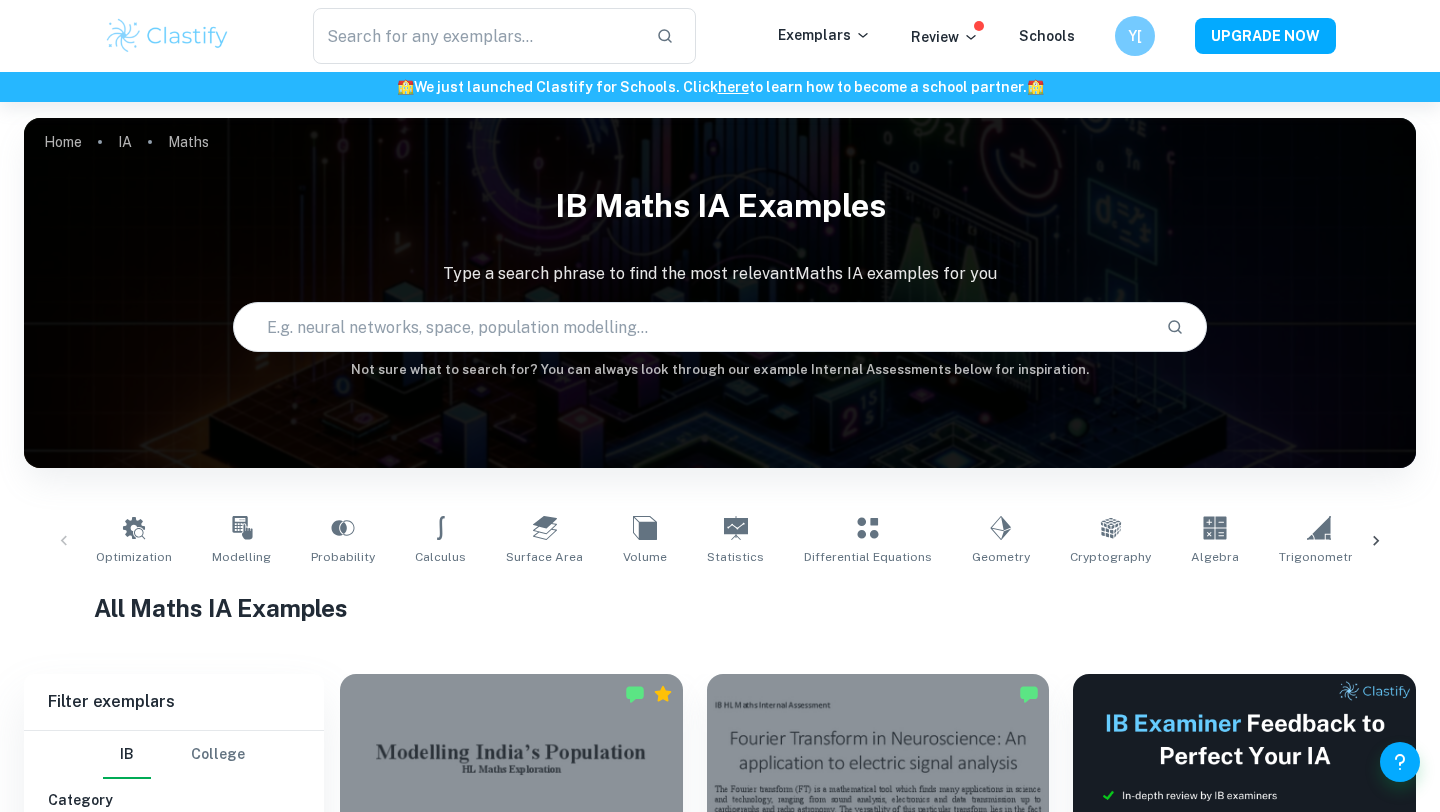 scroll, scrollTop: 515, scrollLeft: 0, axis: vertical 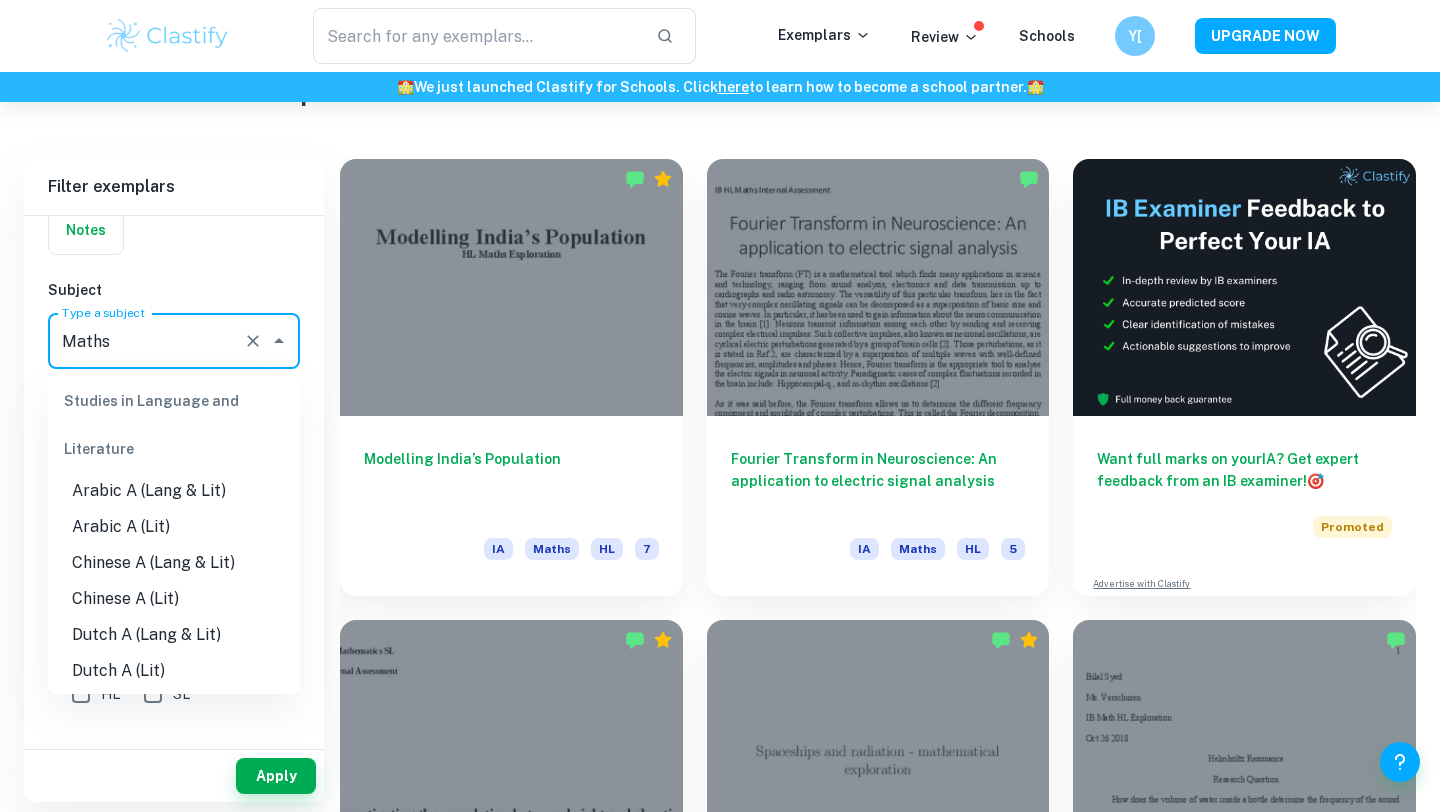 click on "Maths" at bounding box center [146, 341] 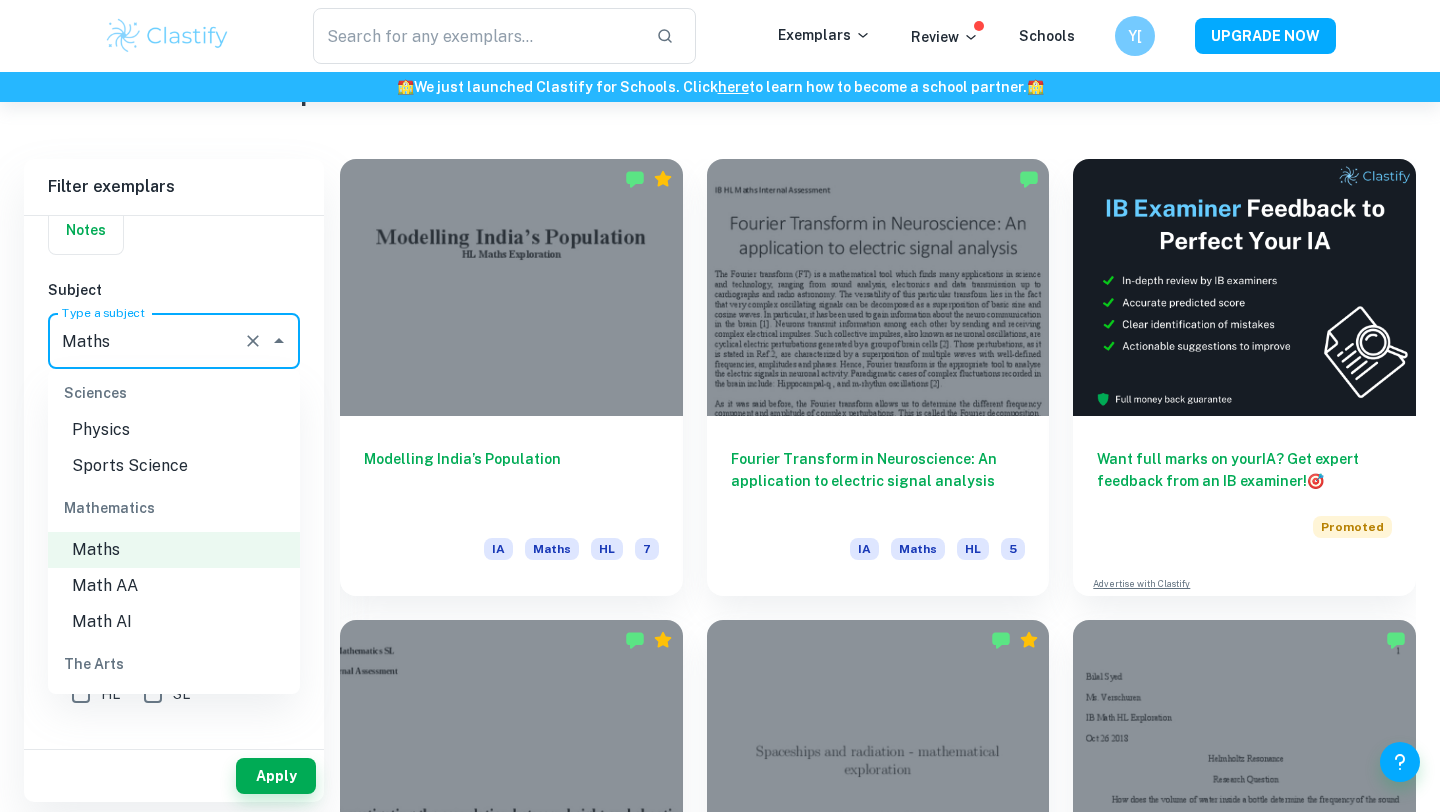 scroll, scrollTop: 2606, scrollLeft: 0, axis: vertical 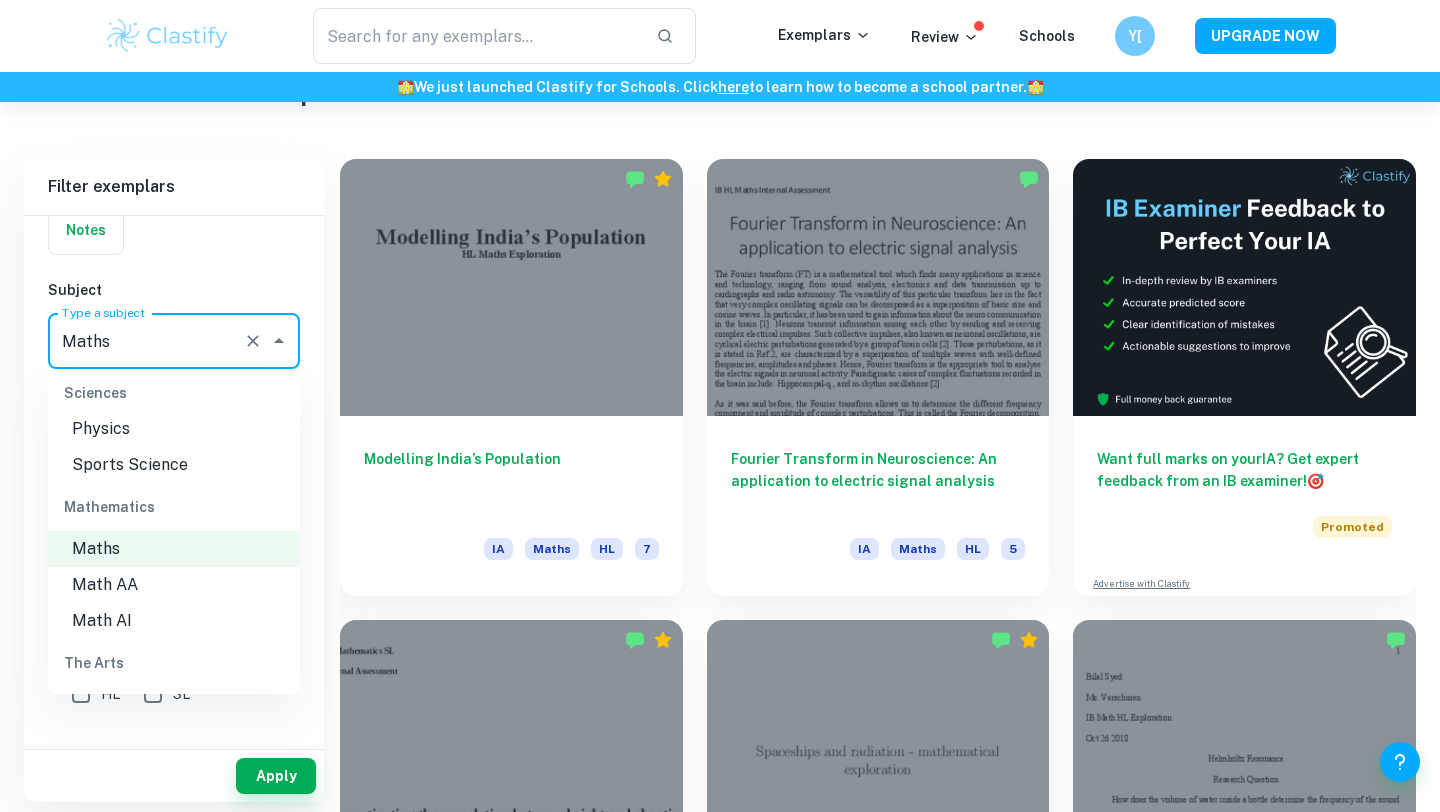 click on "Math AI" at bounding box center (174, 621) 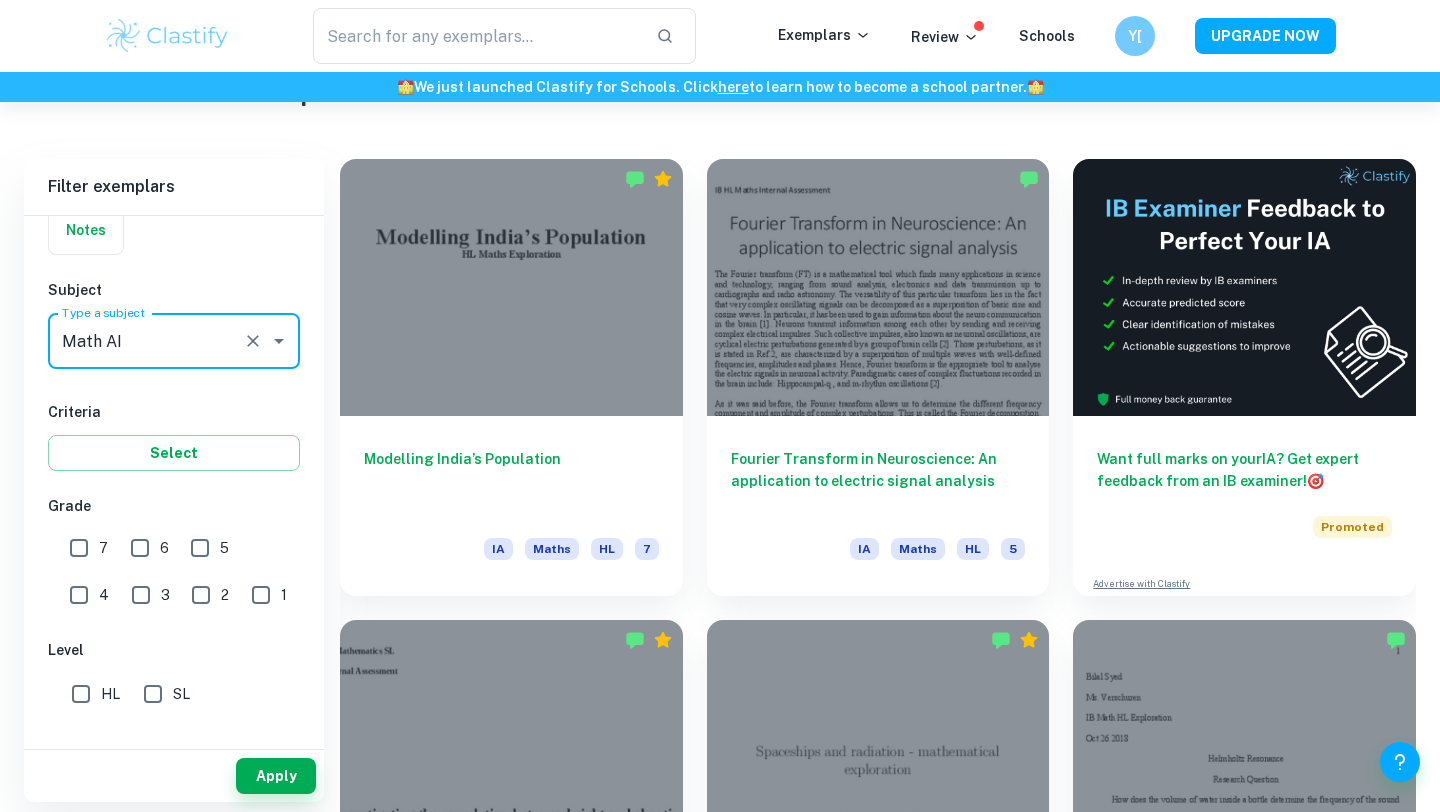click on "7" at bounding box center [79, 548] 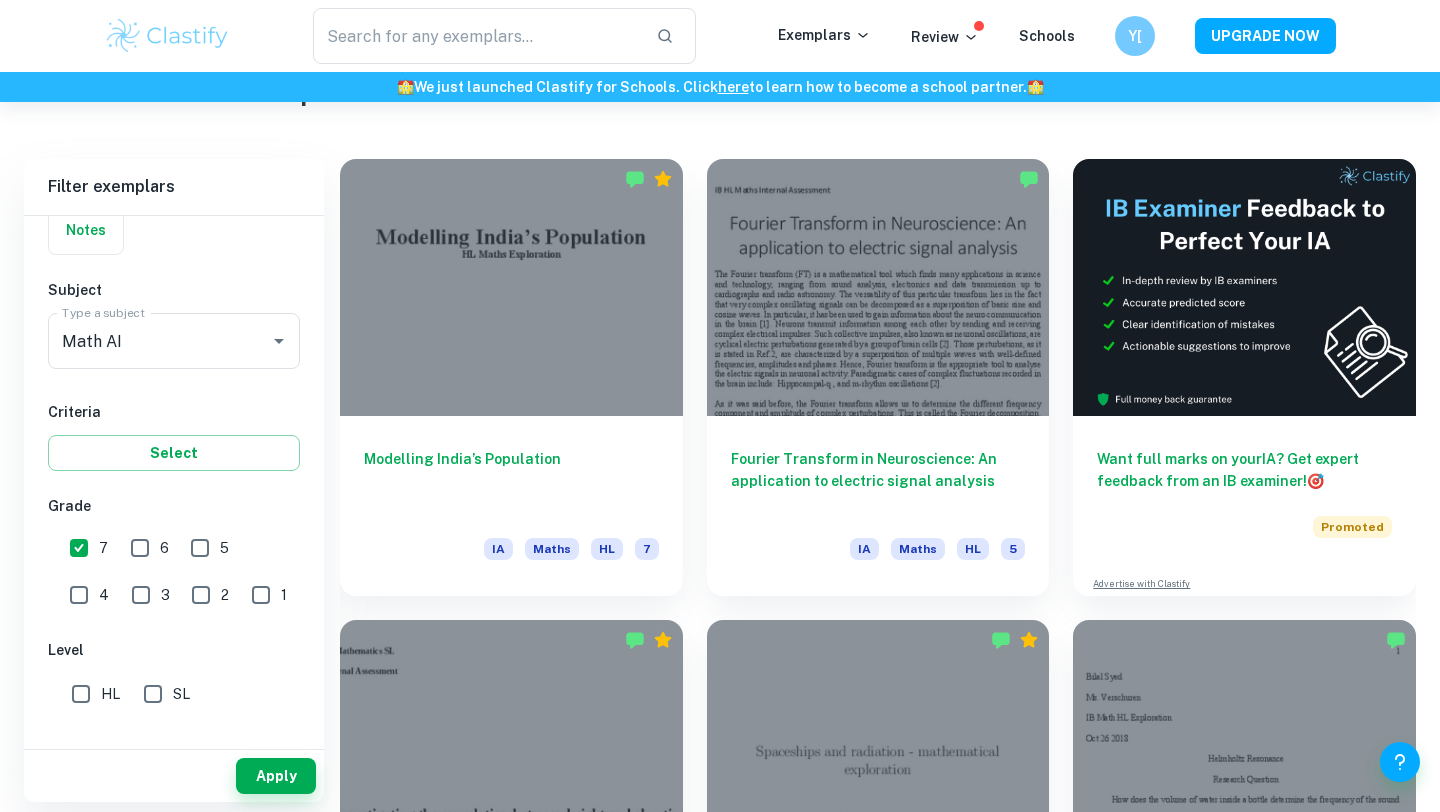 click on "SL" at bounding box center (153, 694) 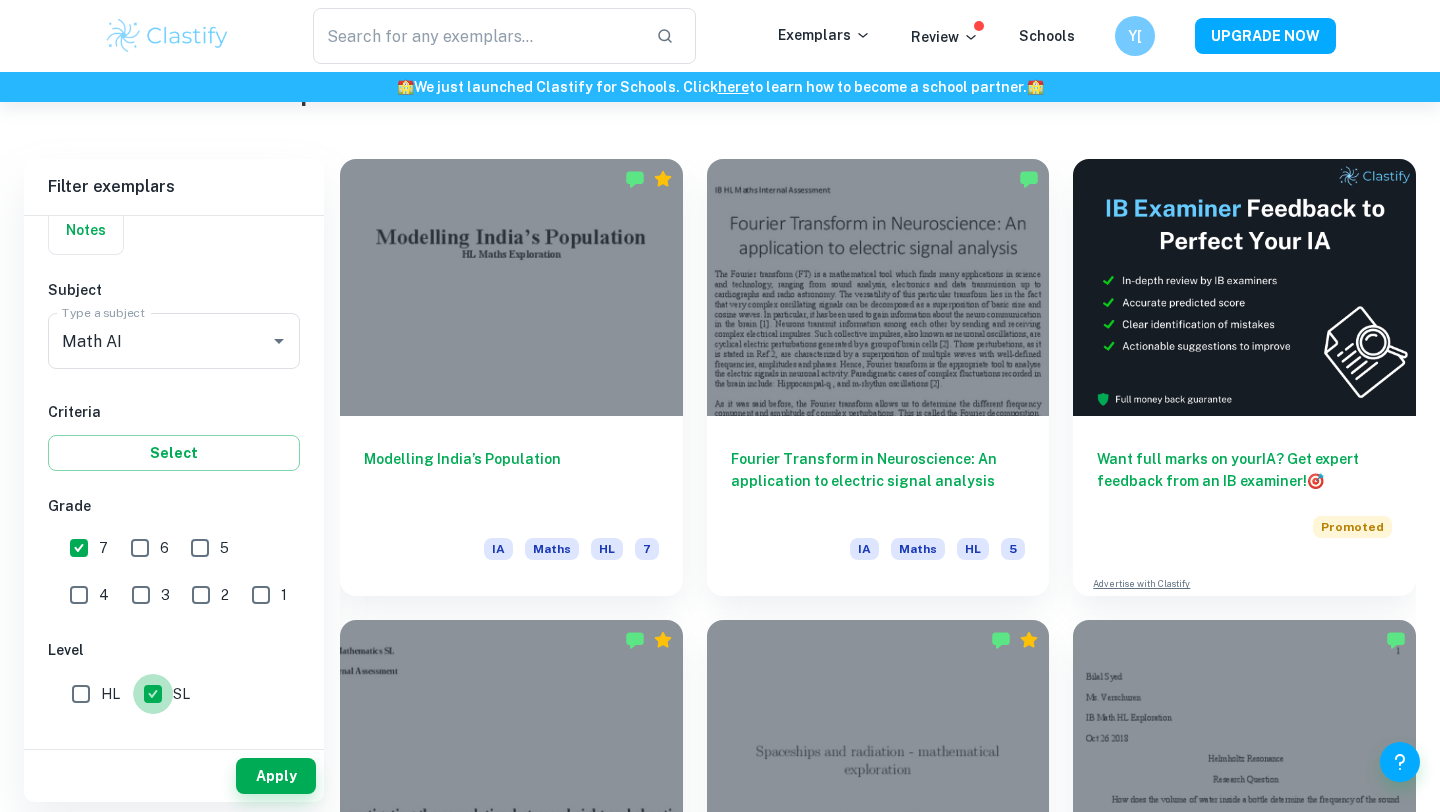 click on "SL" at bounding box center [153, 694] 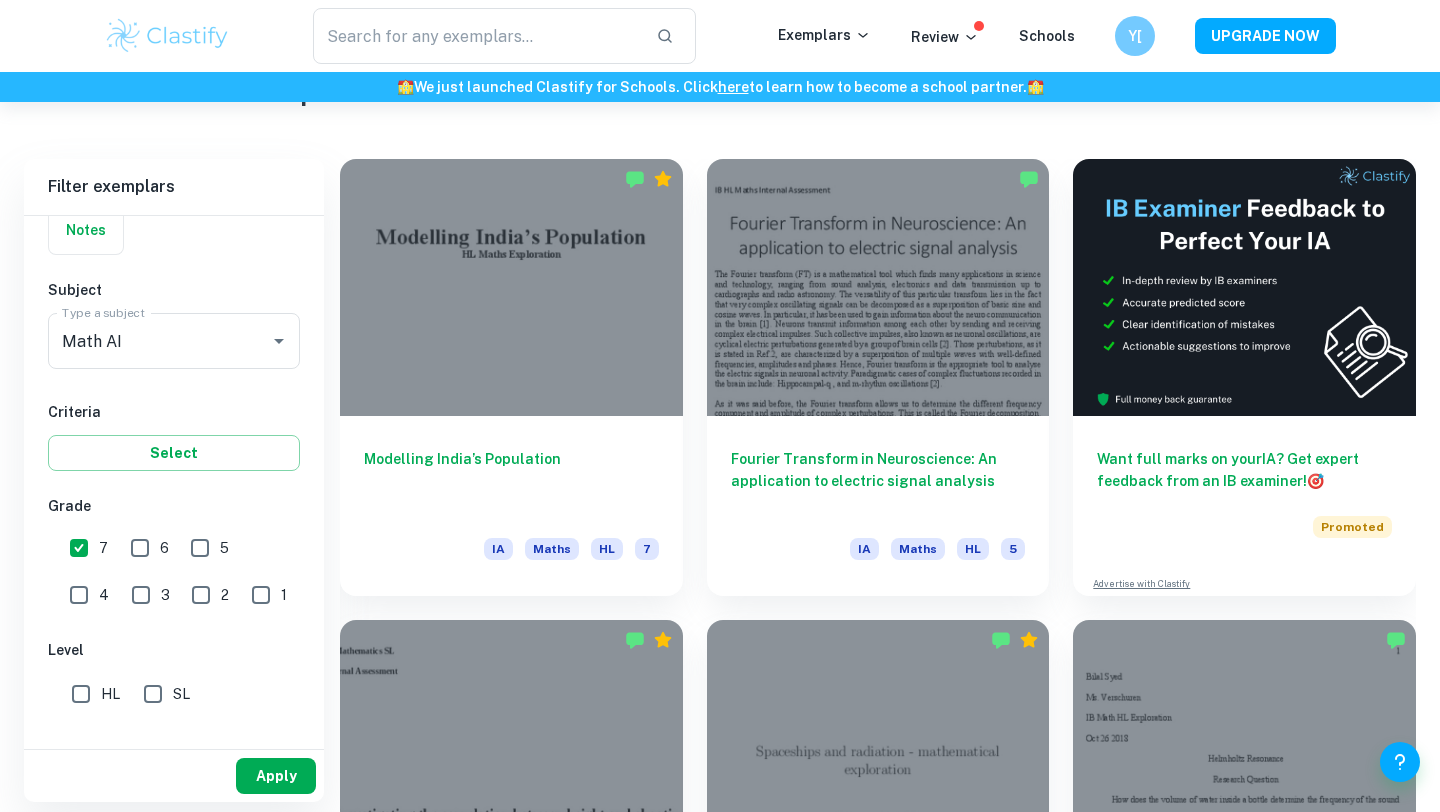 click on "Apply" at bounding box center (276, 776) 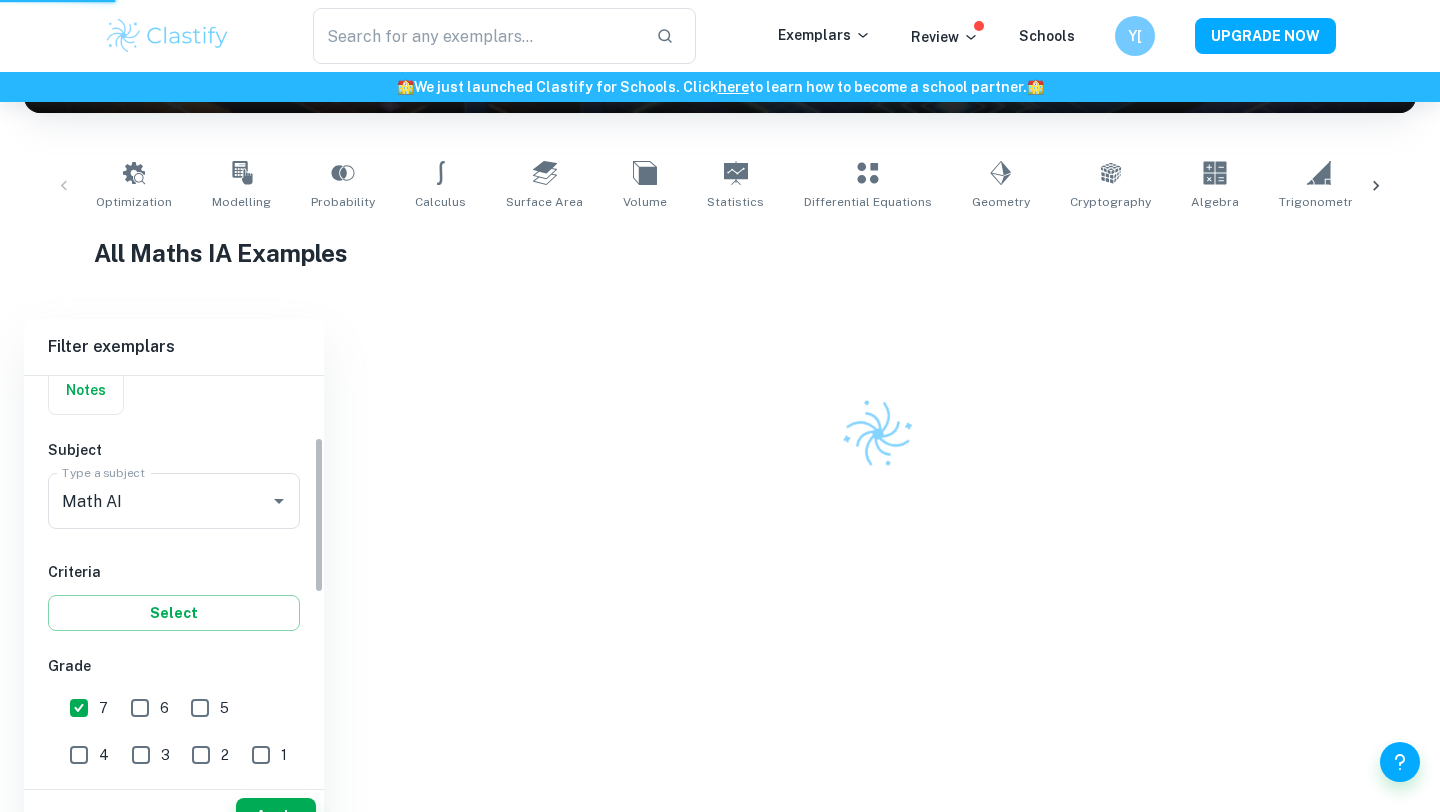 scroll, scrollTop: 285, scrollLeft: 0, axis: vertical 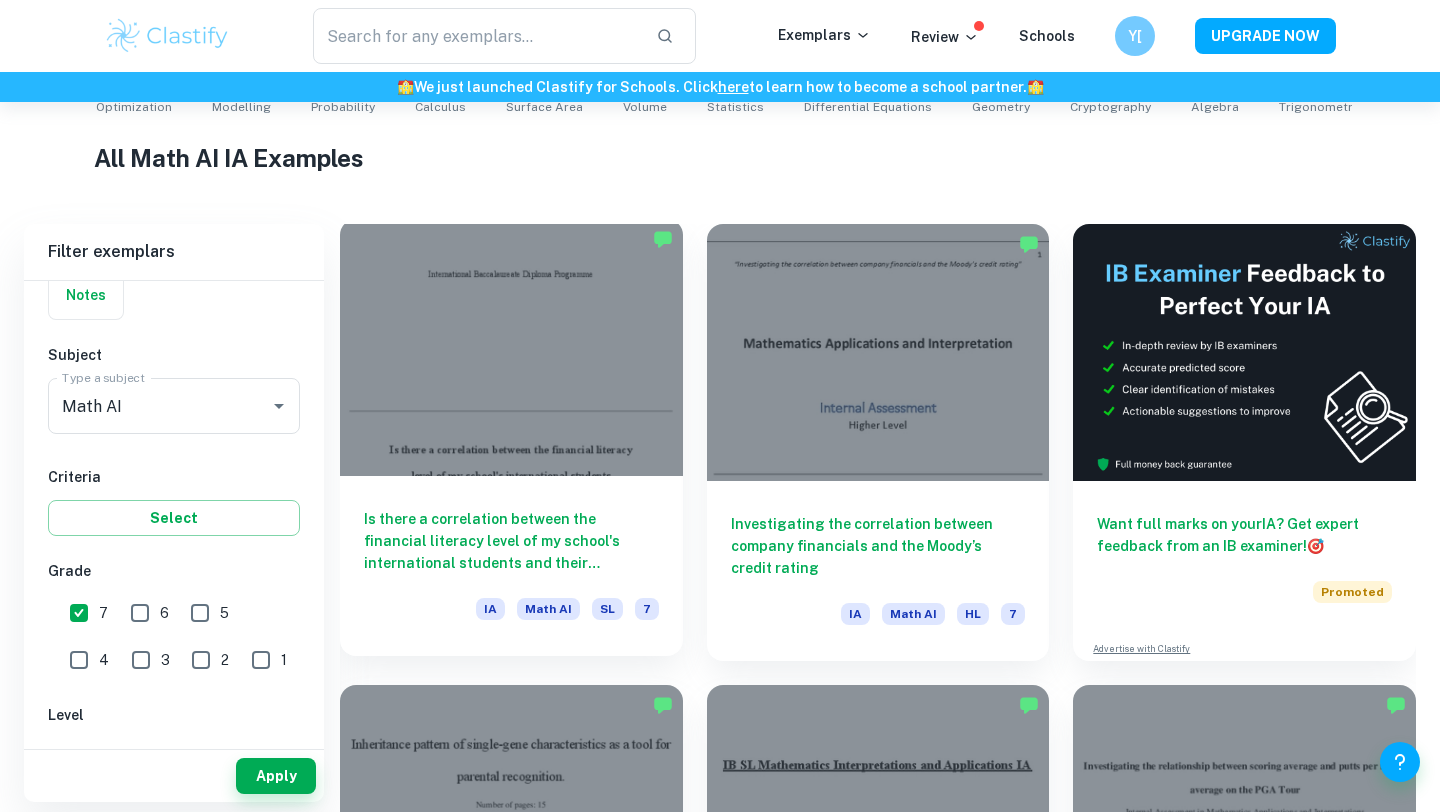click on "Is there a correlation between the financial literacy level of my school's international students and their respective nation’s Human Development Index?" at bounding box center [511, 541] 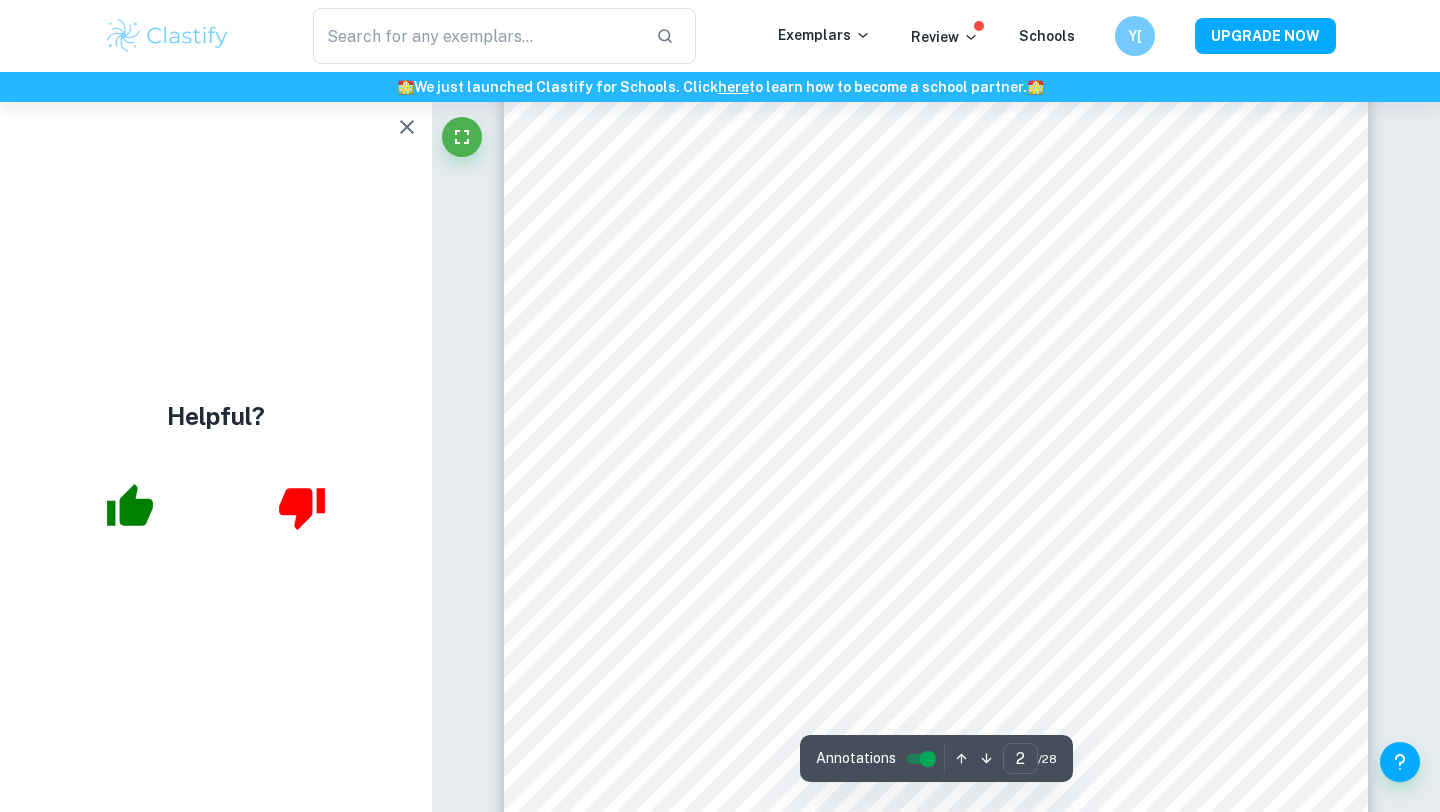 scroll, scrollTop: 1951, scrollLeft: 0, axis: vertical 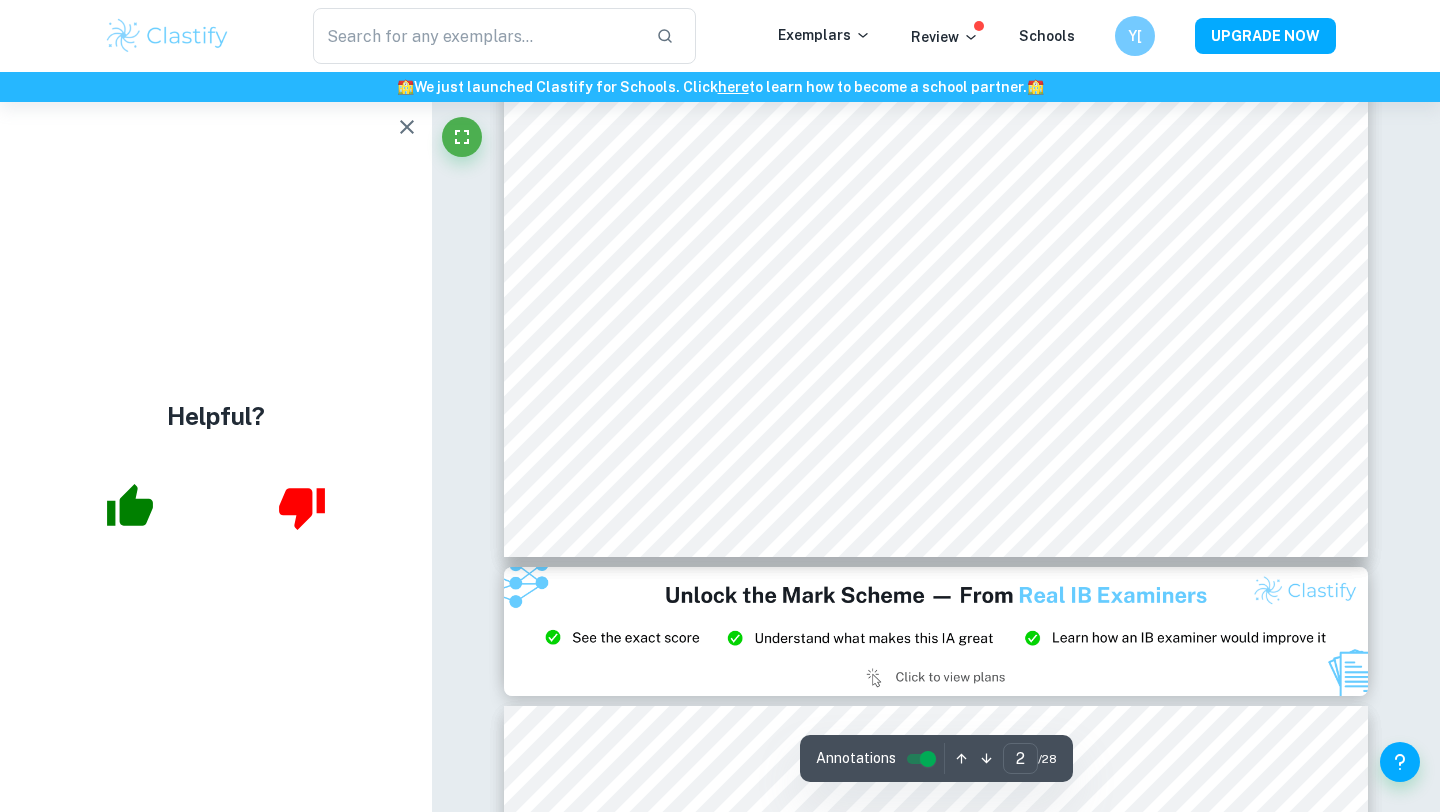 click 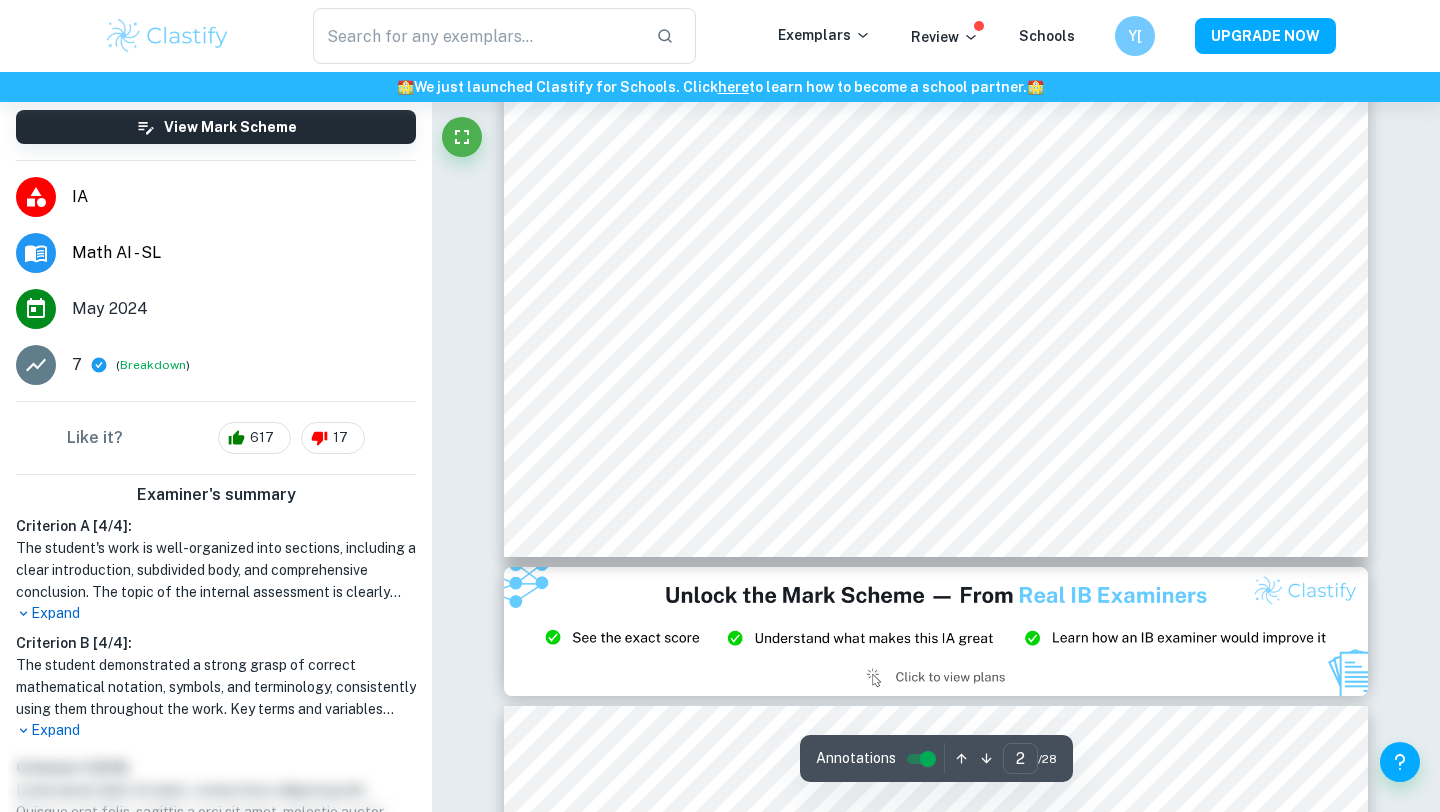 scroll, scrollTop: 439, scrollLeft: 0, axis: vertical 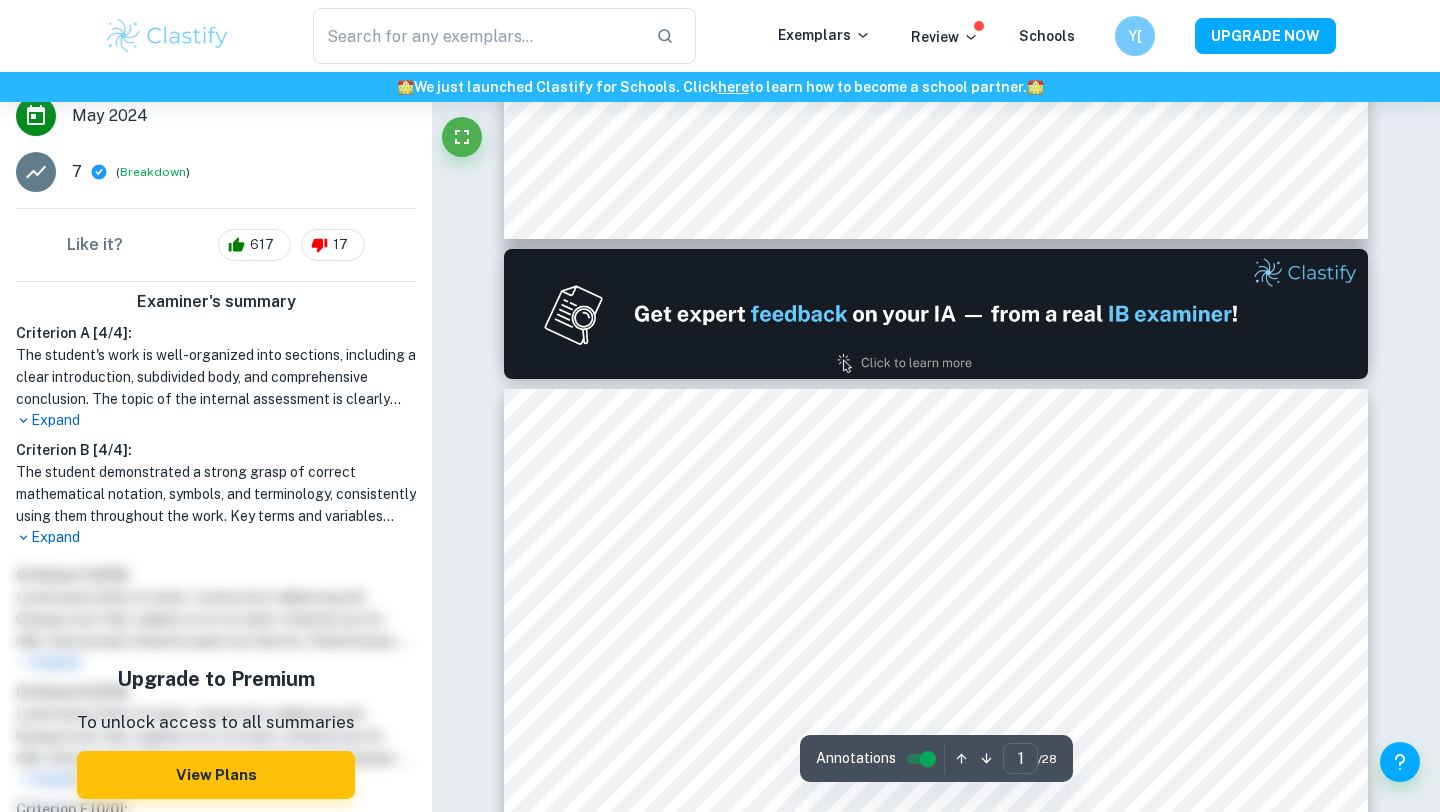 type on "2" 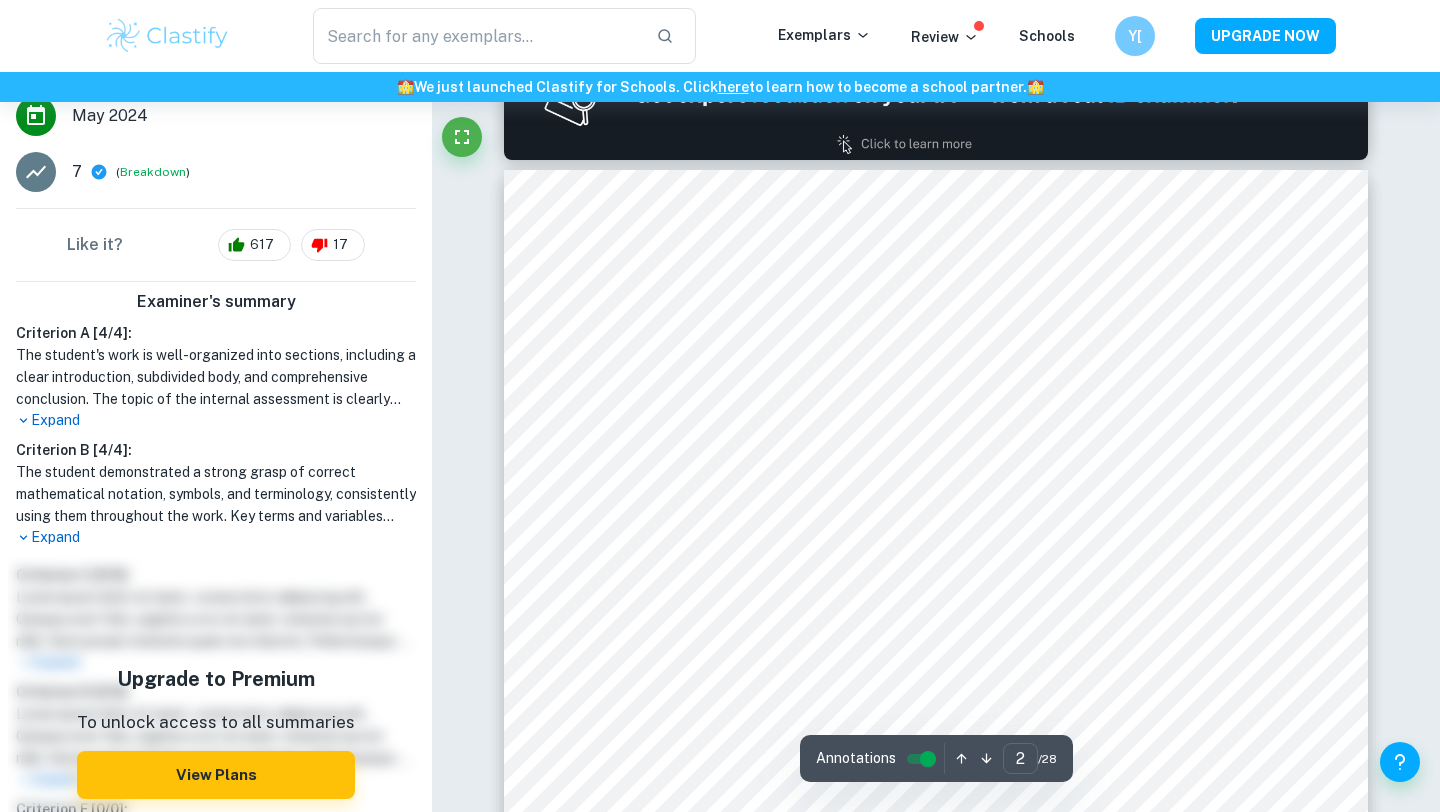 scroll, scrollTop: 1316, scrollLeft: 0, axis: vertical 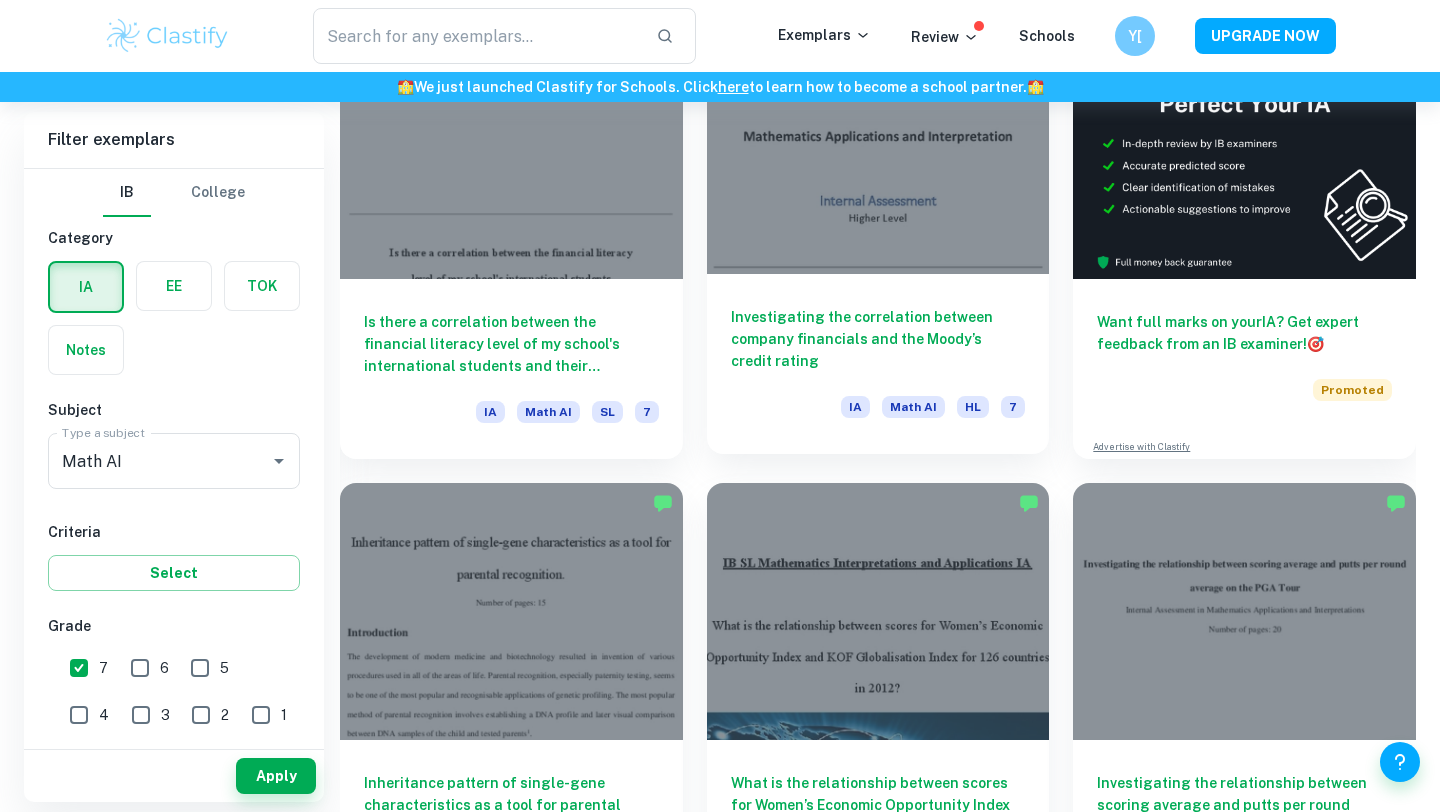click on "Investigating the correlation between company financials and the Moody’s credit rating IA Math AI HL 7" at bounding box center (878, 364) 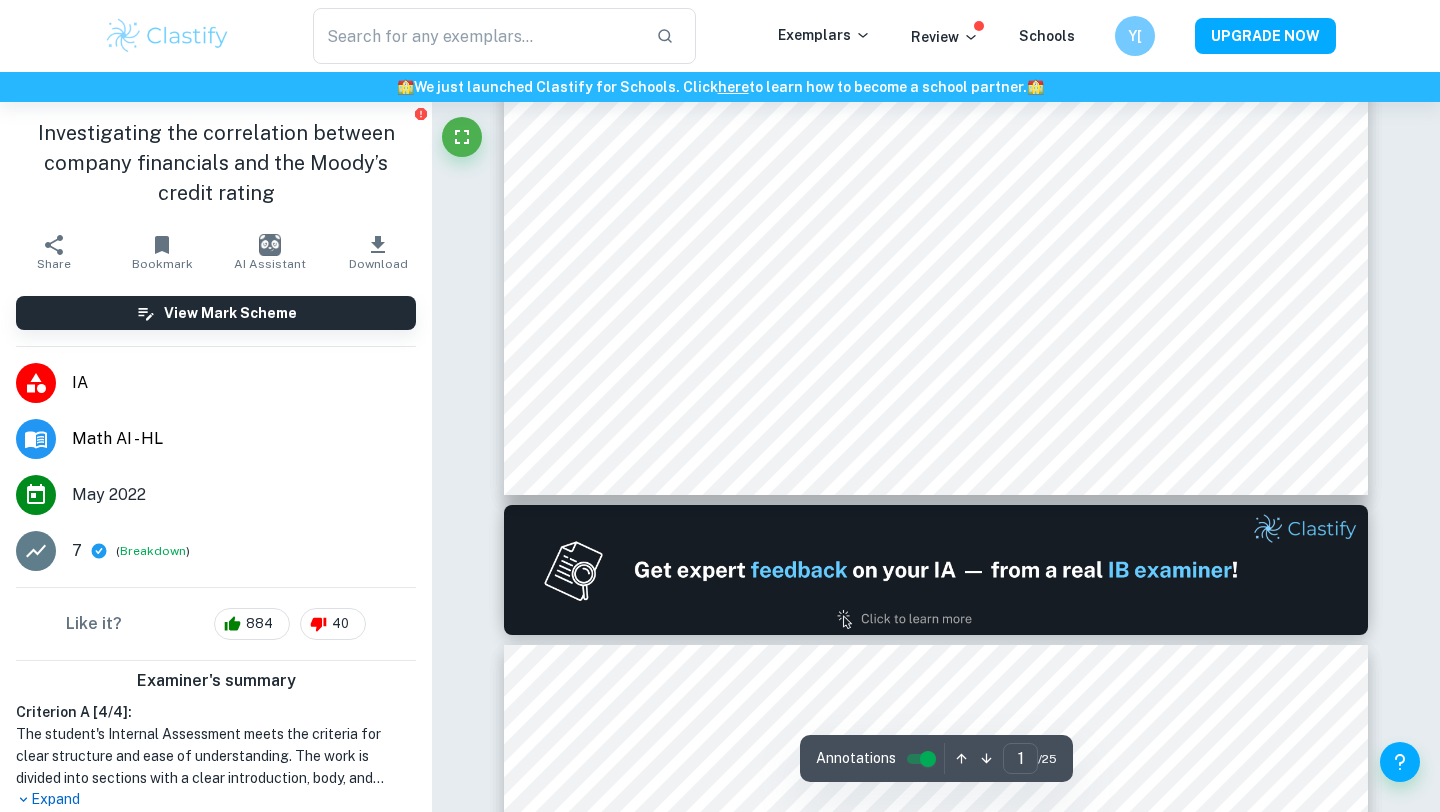 type on "2" 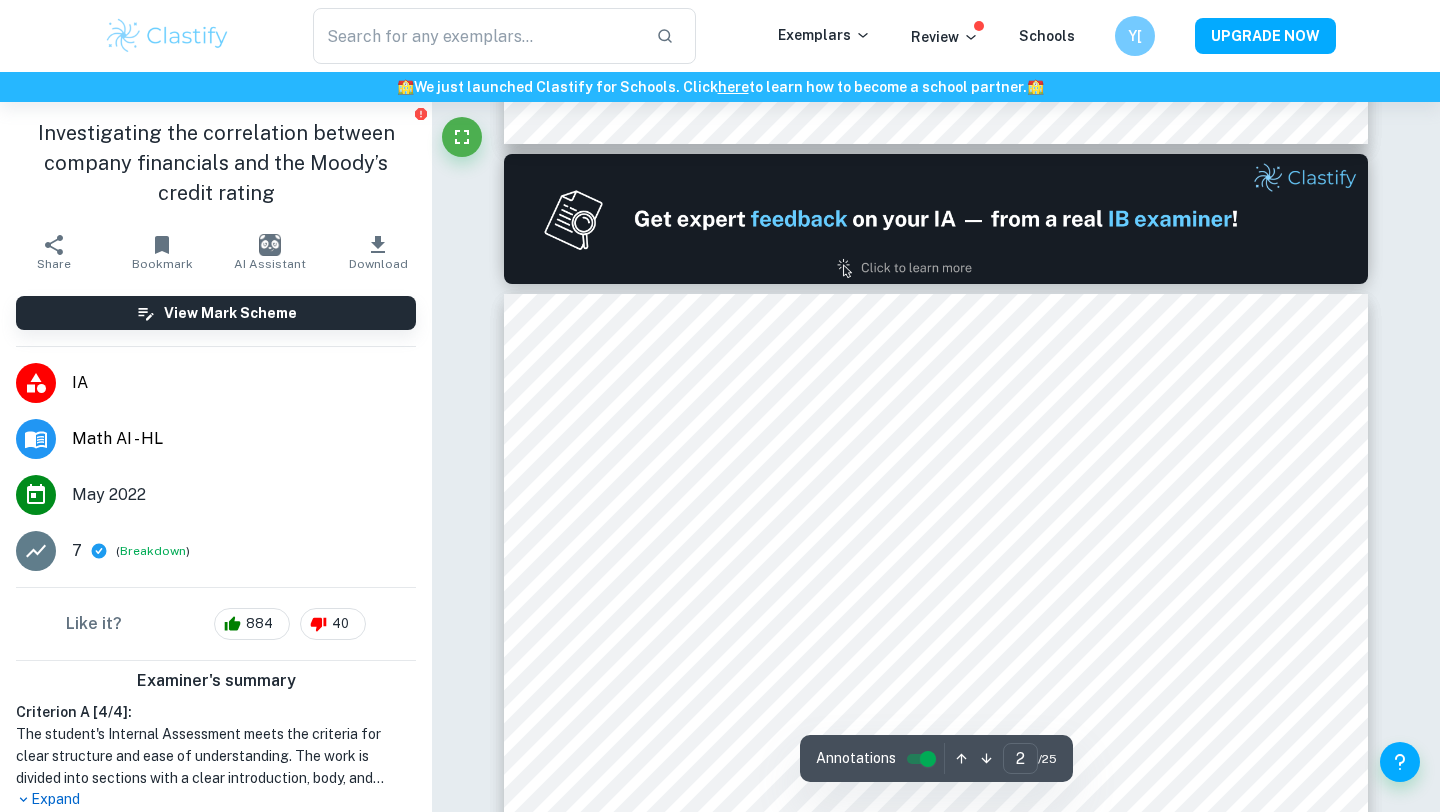 scroll, scrollTop: 1404, scrollLeft: 0, axis: vertical 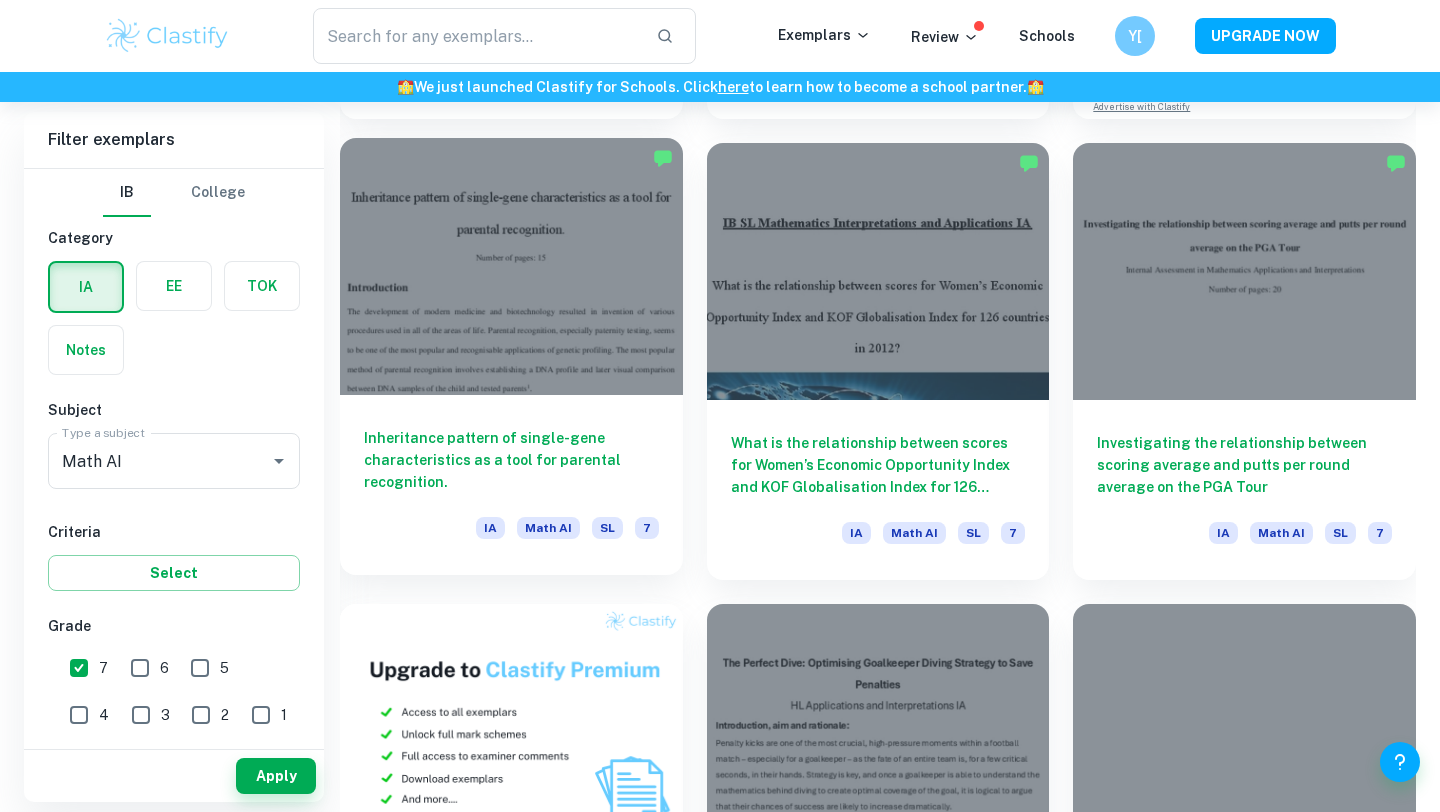 click on "Inheritance pattern of single-gene characteristics as a tool for parental recognition." at bounding box center (511, 460) 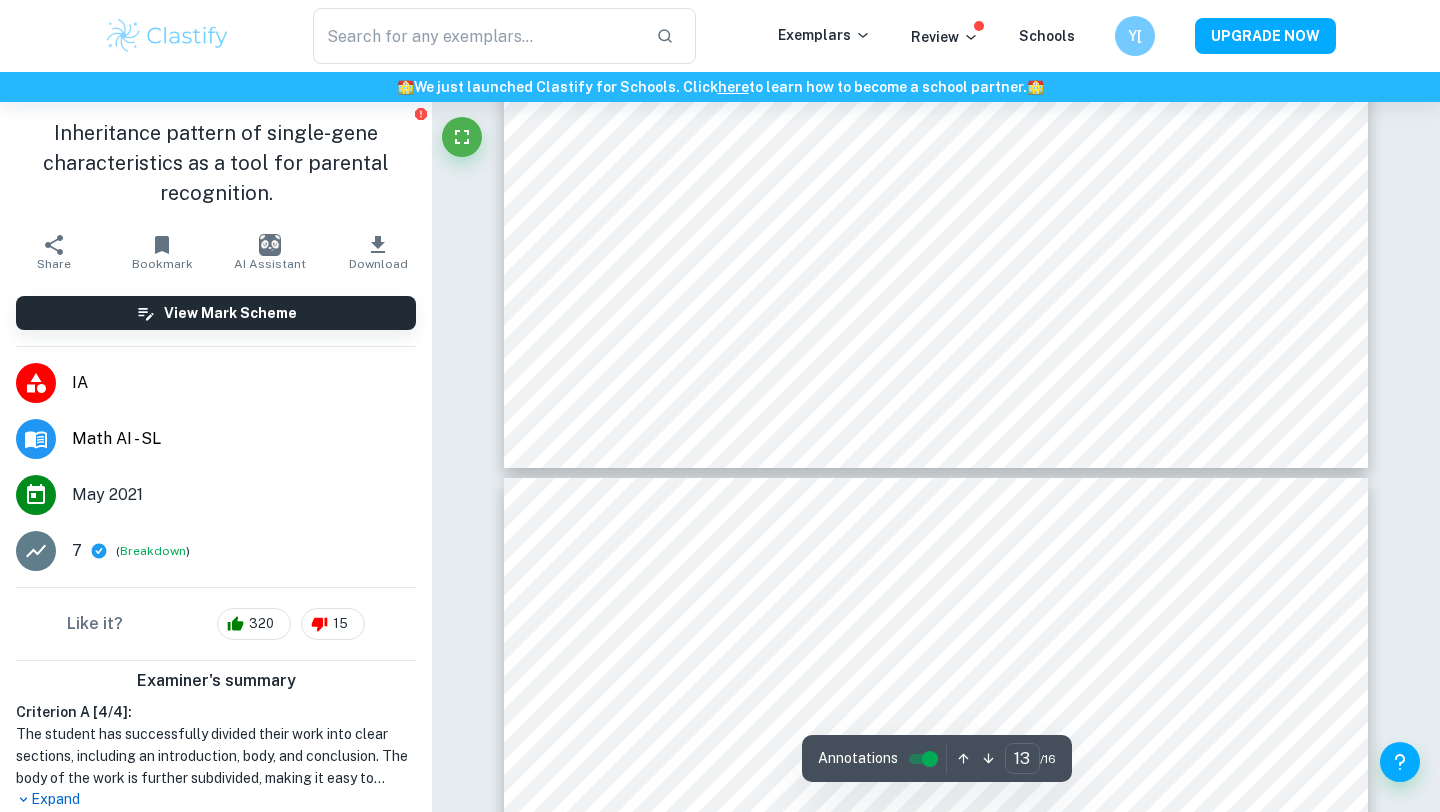 scroll, scrollTop: 13693, scrollLeft: 0, axis: vertical 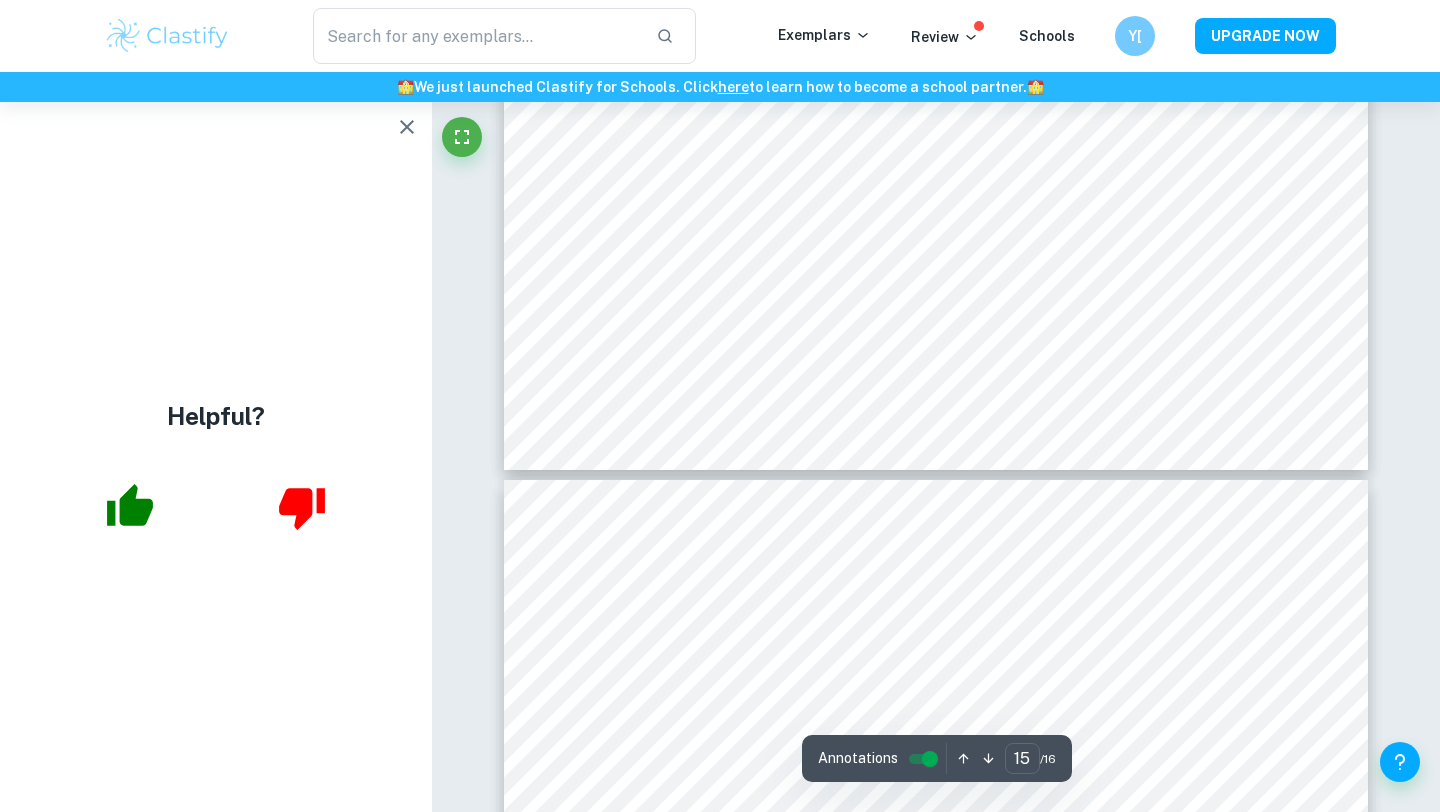 type on "16" 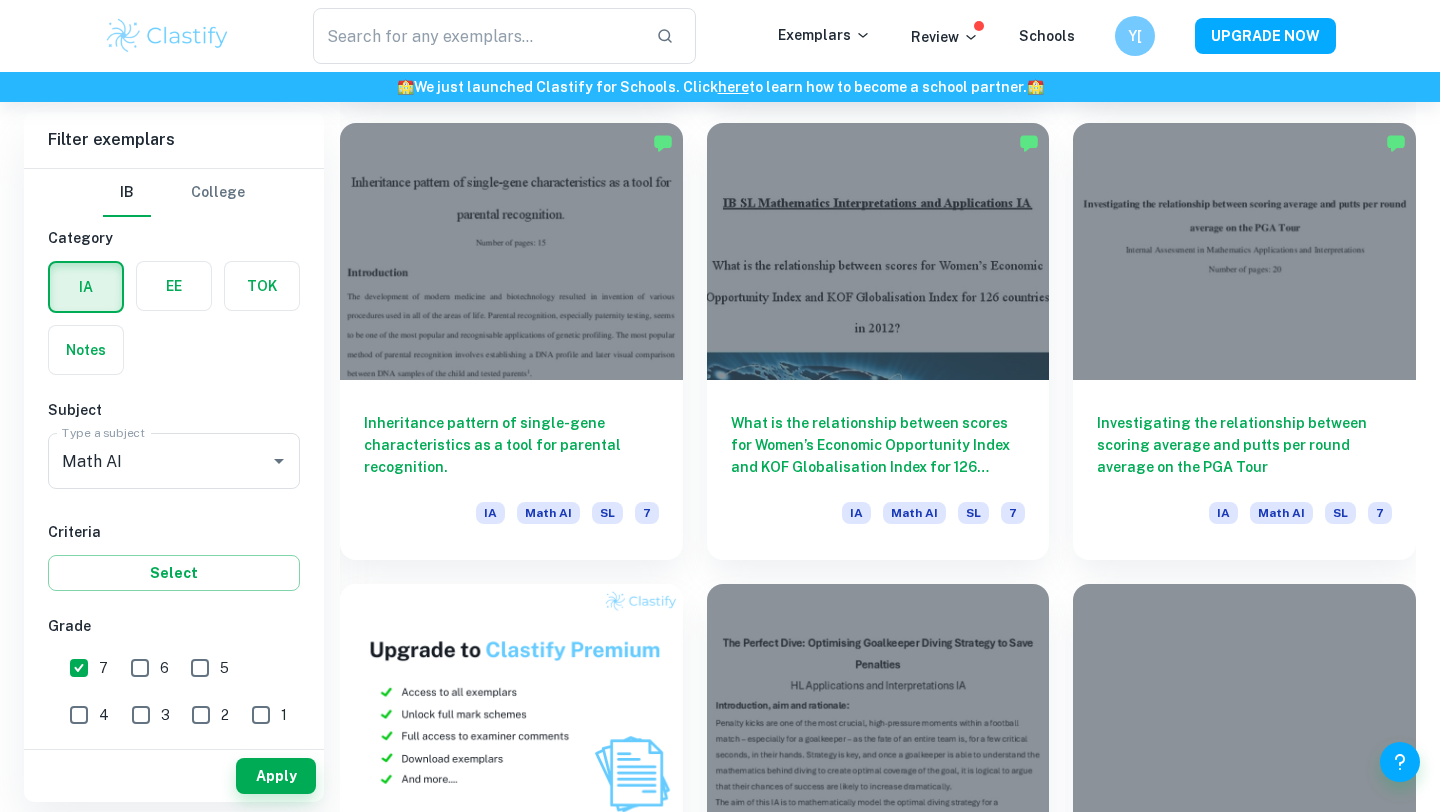 scroll, scrollTop: 1014, scrollLeft: 0, axis: vertical 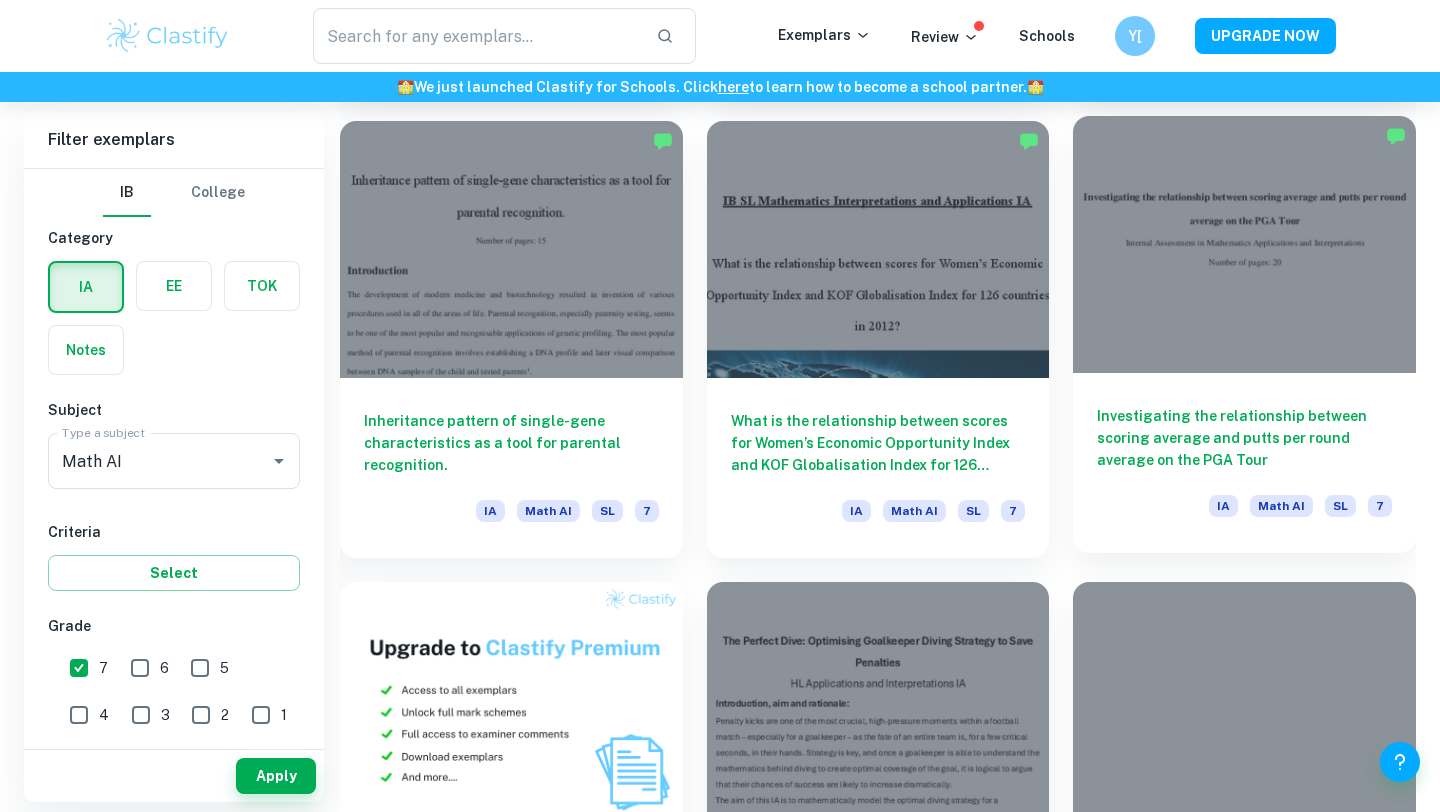 click on "Investigating the relationship between scoring average and putts per round  average on the PGA Tour IA Math AI SL 7" at bounding box center (1244, 463) 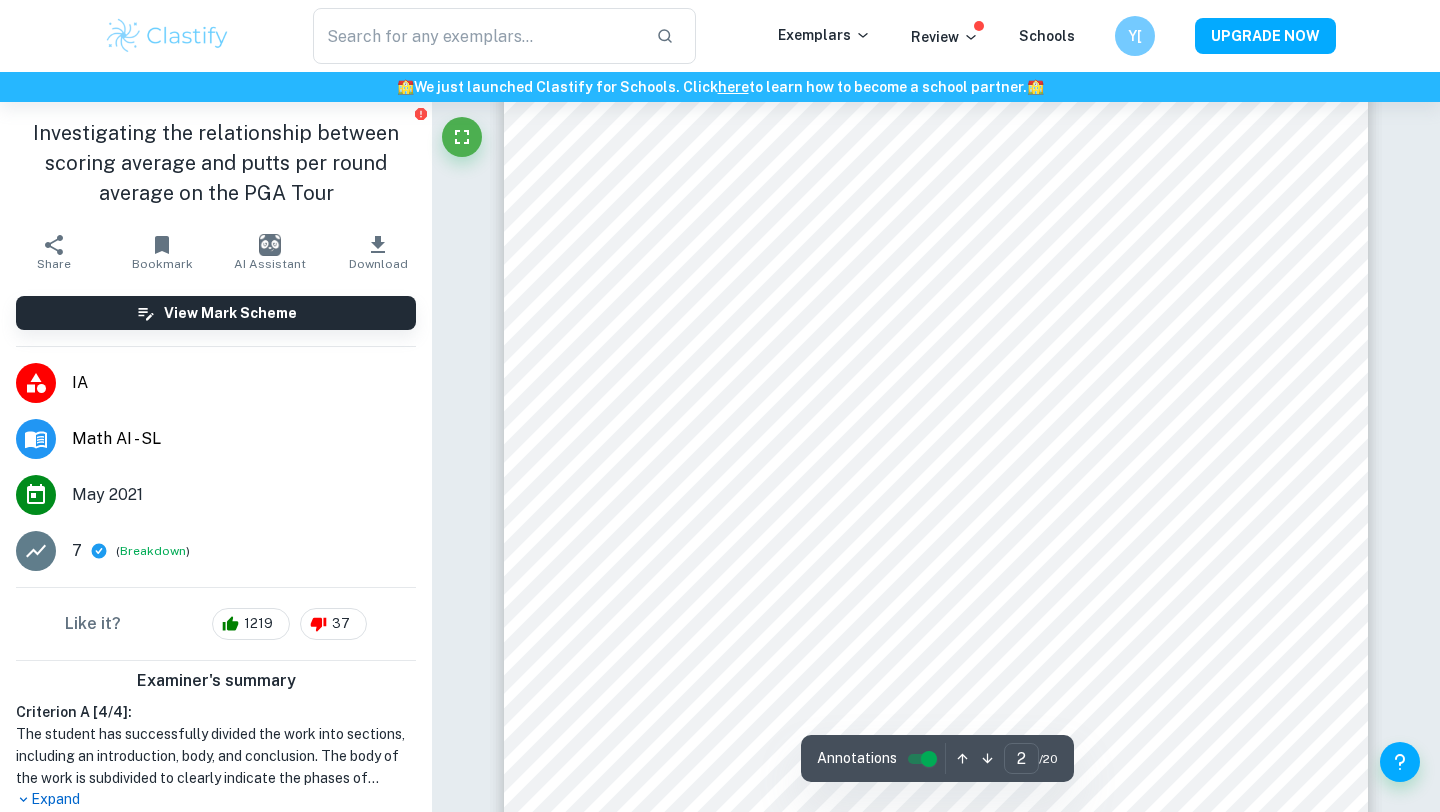 scroll, scrollTop: 1461, scrollLeft: 0, axis: vertical 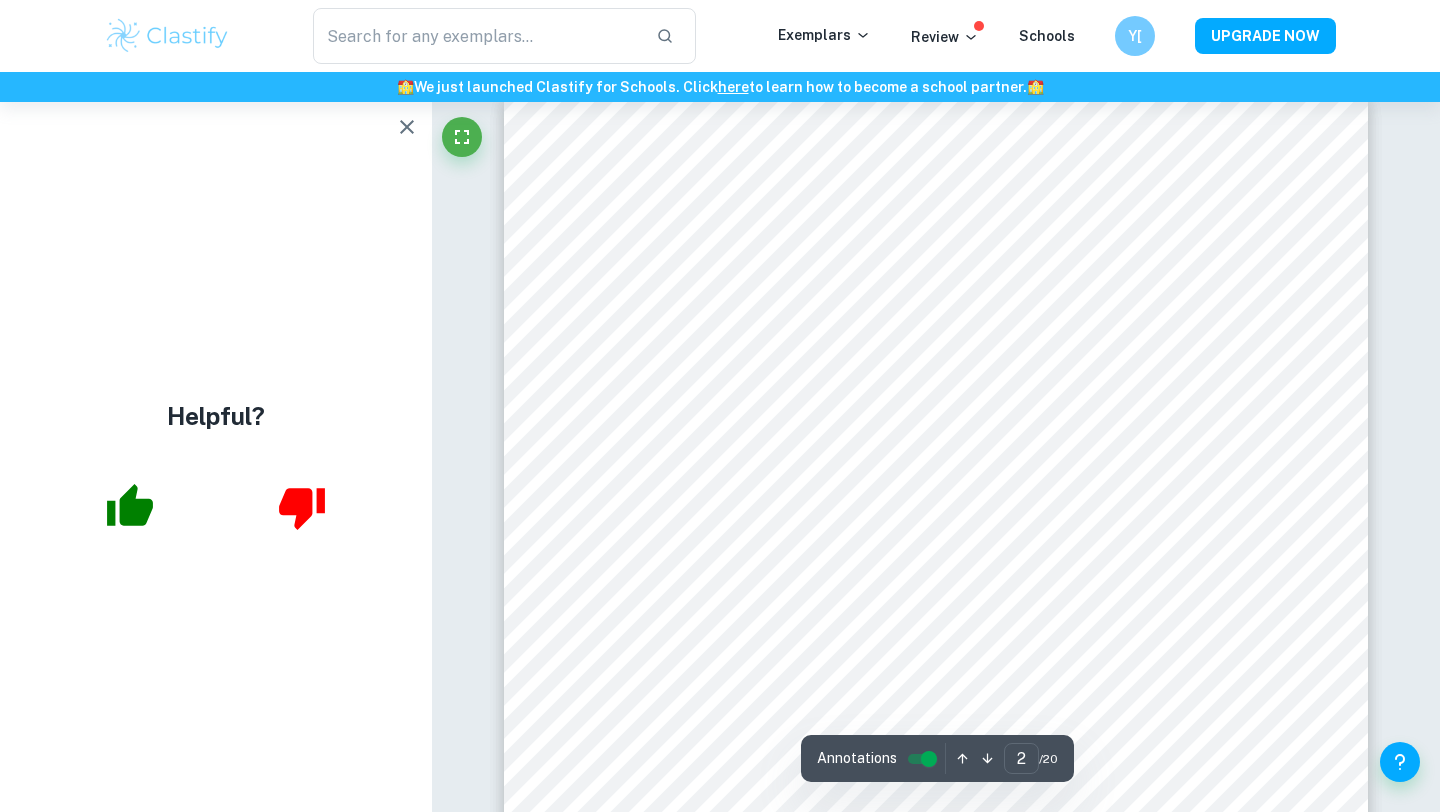 type on "1" 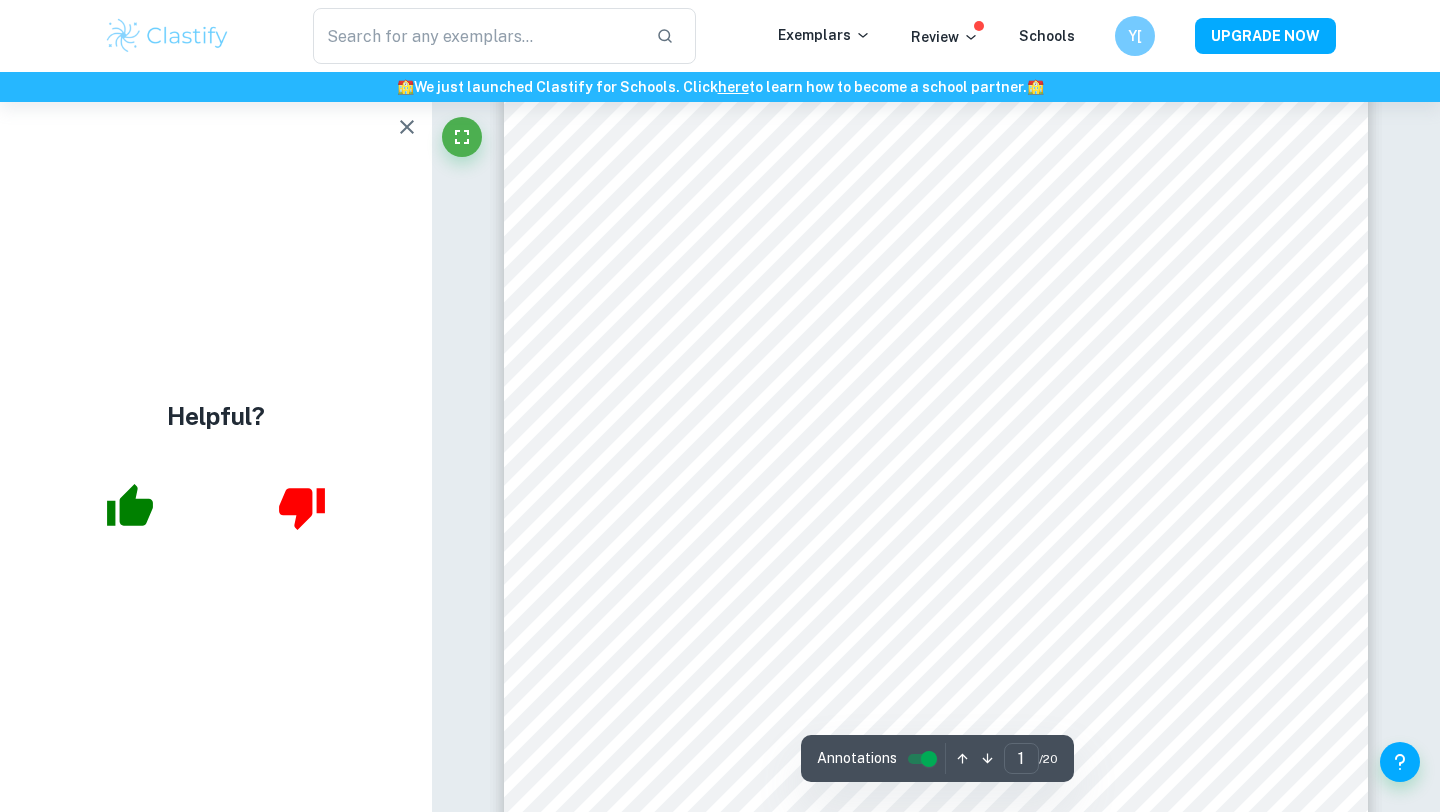 scroll, scrollTop: 0, scrollLeft: 0, axis: both 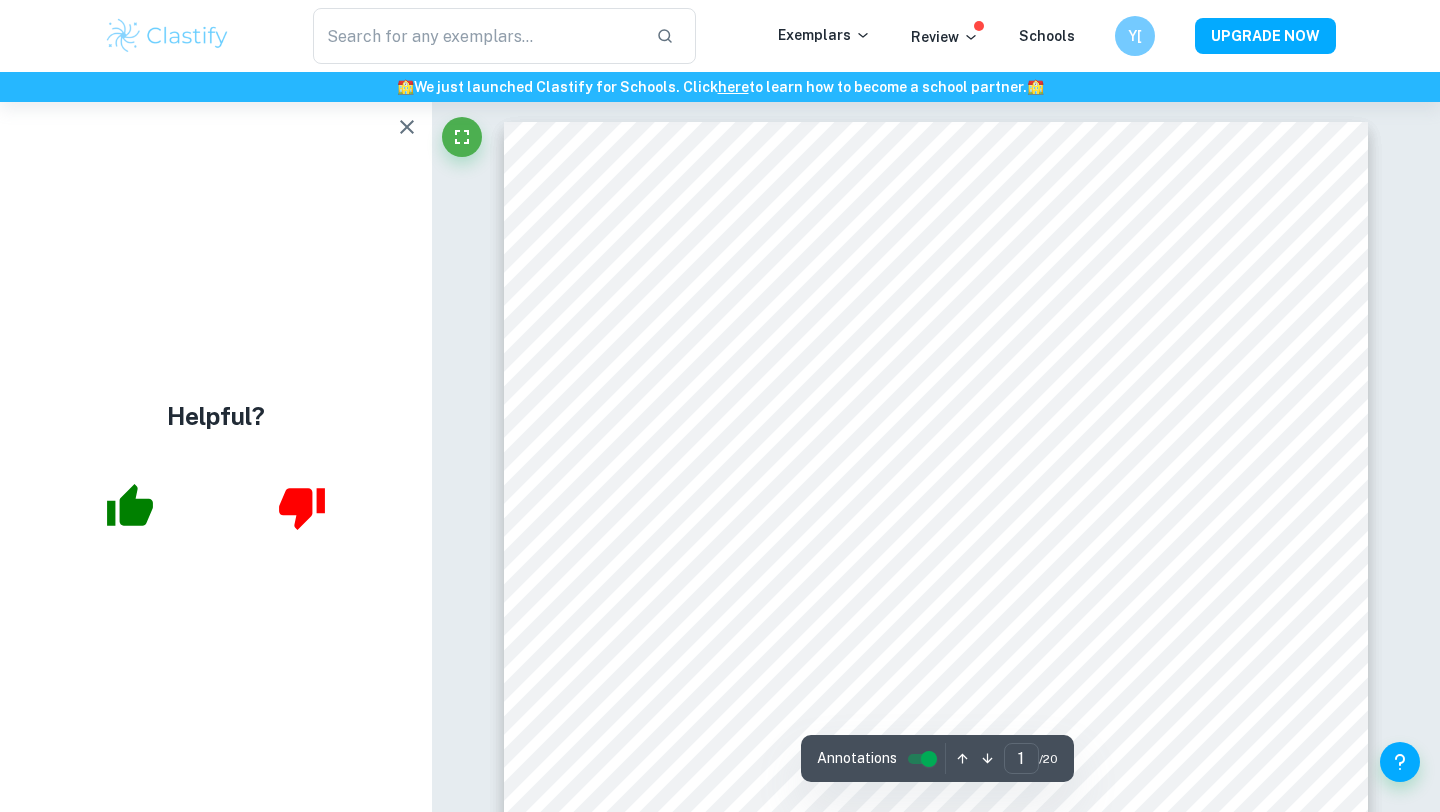 click 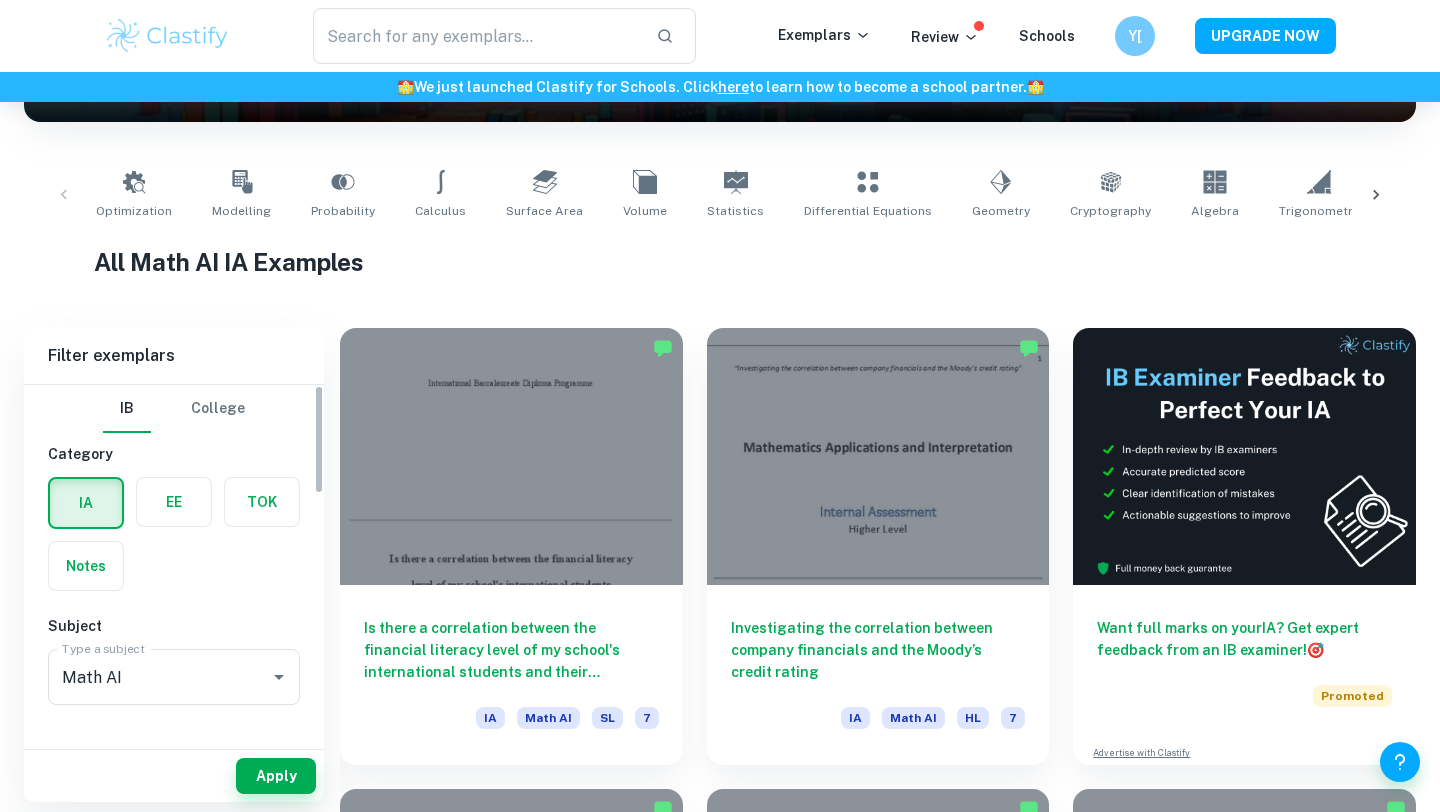 scroll, scrollTop: 771, scrollLeft: 0, axis: vertical 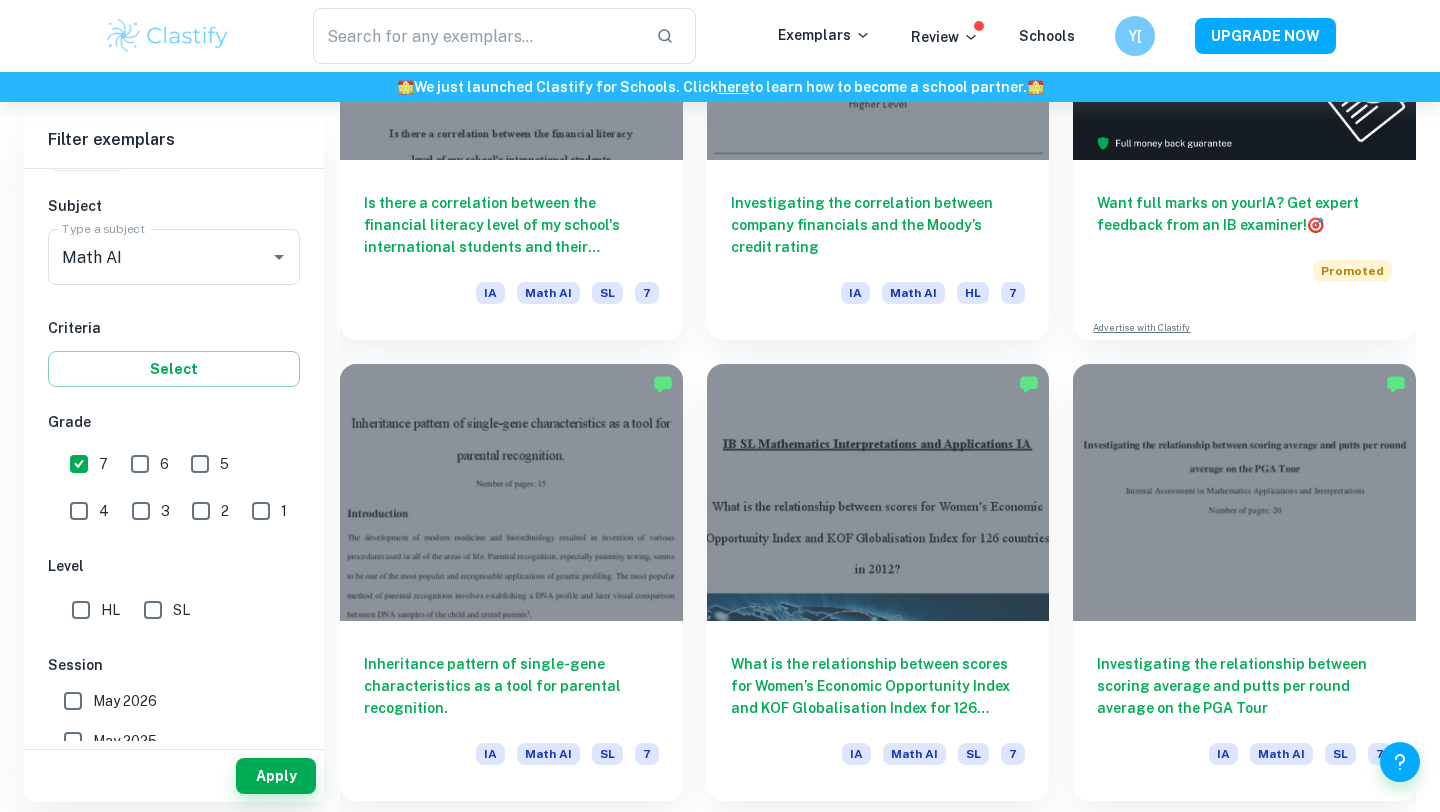 click on "7" at bounding box center [79, 464] 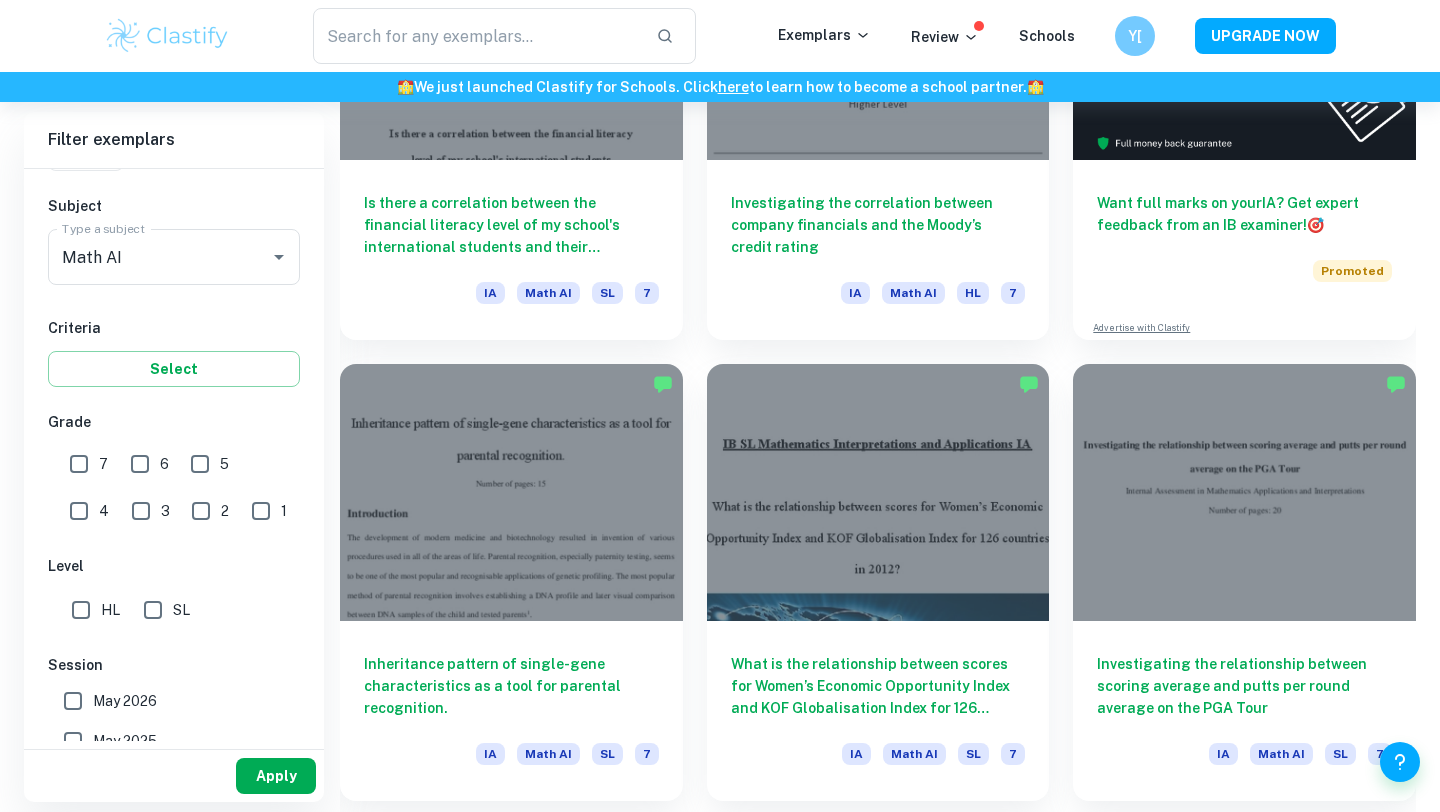 click on "Apply" at bounding box center [276, 776] 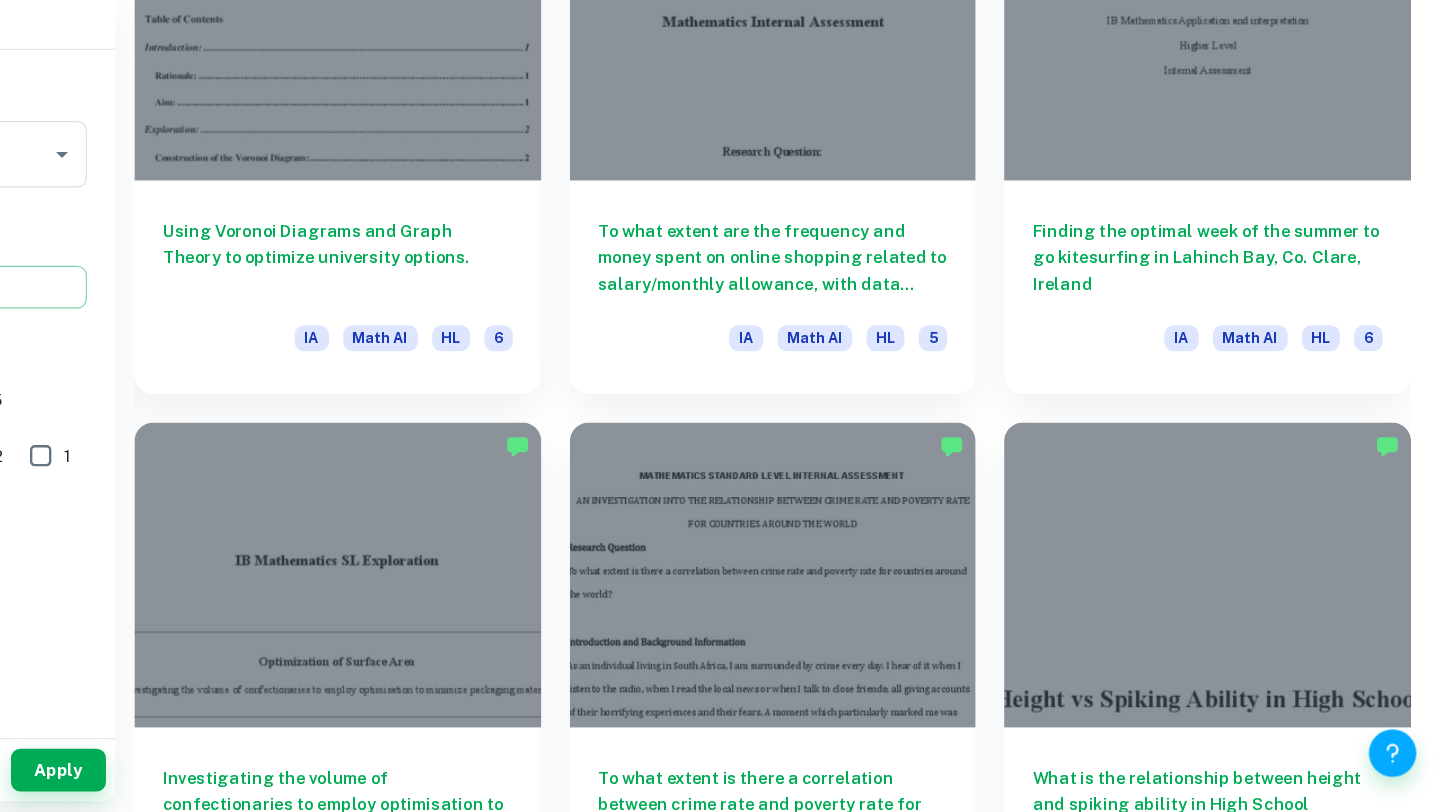 scroll, scrollTop: 4560, scrollLeft: 0, axis: vertical 